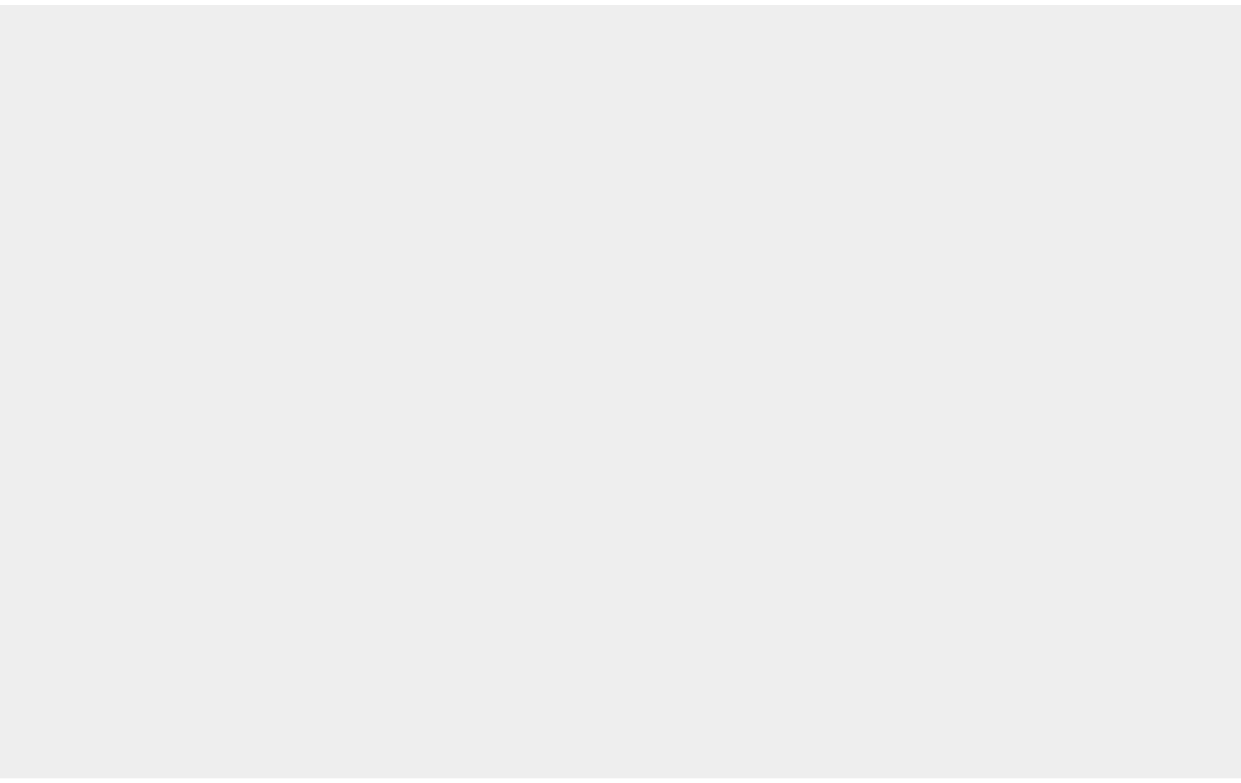 scroll, scrollTop: 0, scrollLeft: 0, axis: both 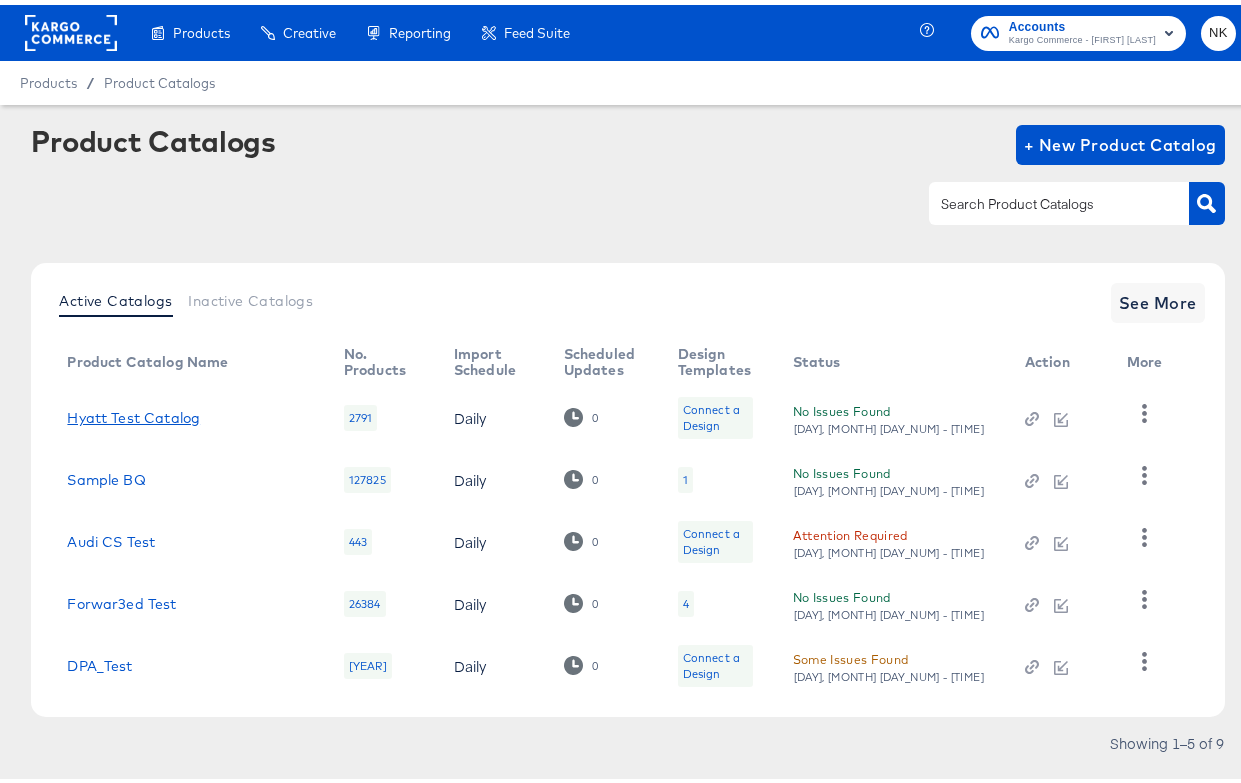 click on "Hyatt Test Catalog" at bounding box center (133, 413) 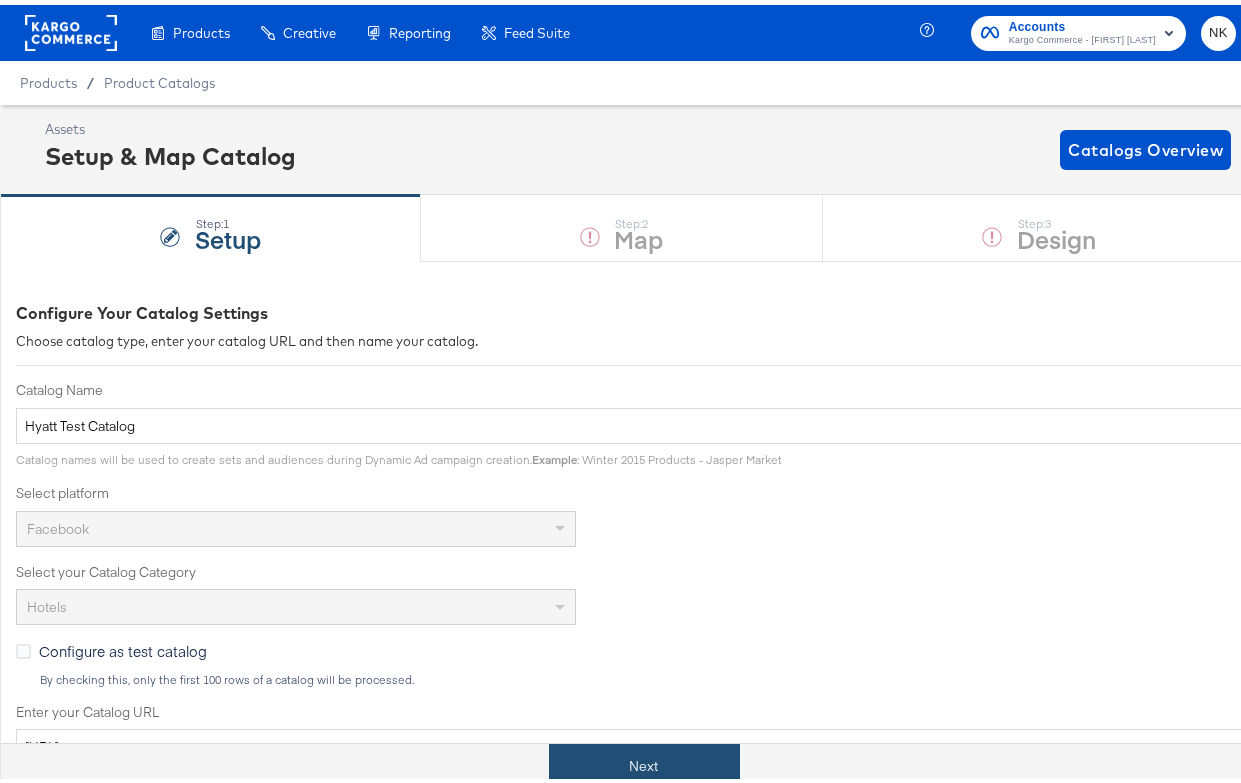 click on "Next" at bounding box center [644, 761] 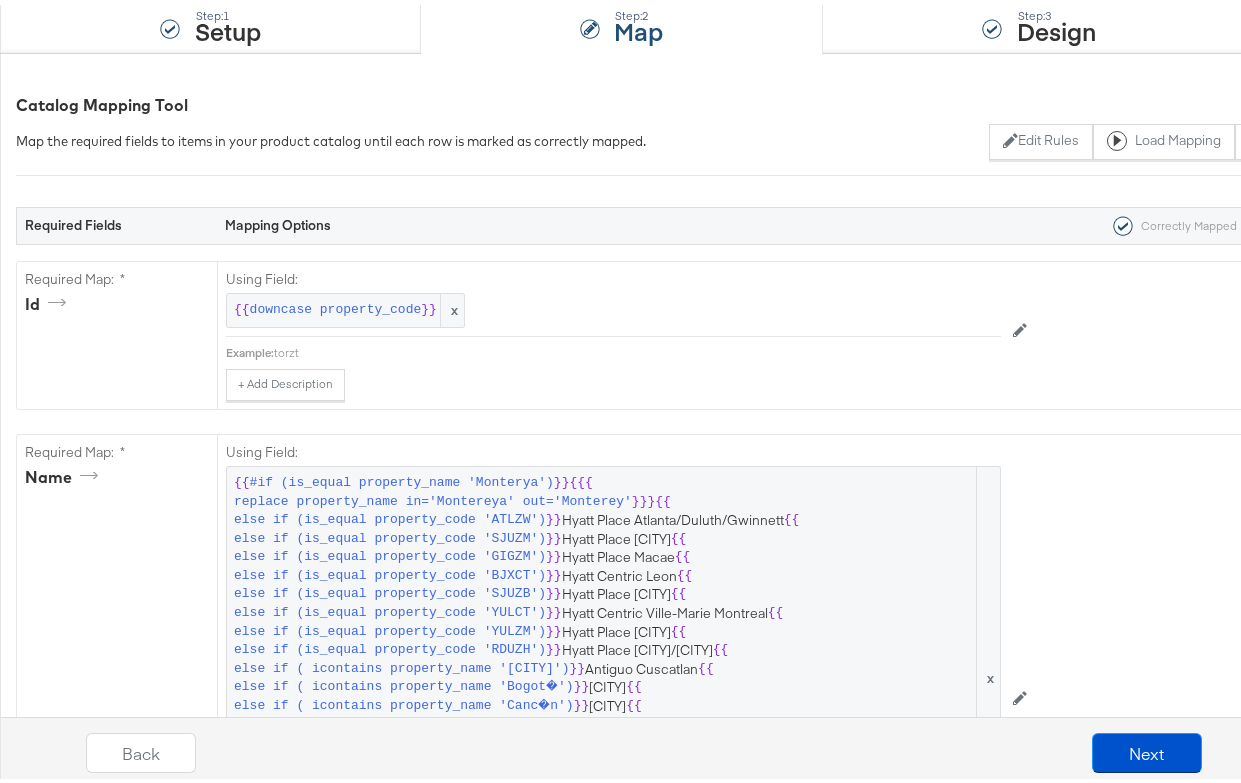 scroll, scrollTop: 241, scrollLeft: 0, axis: vertical 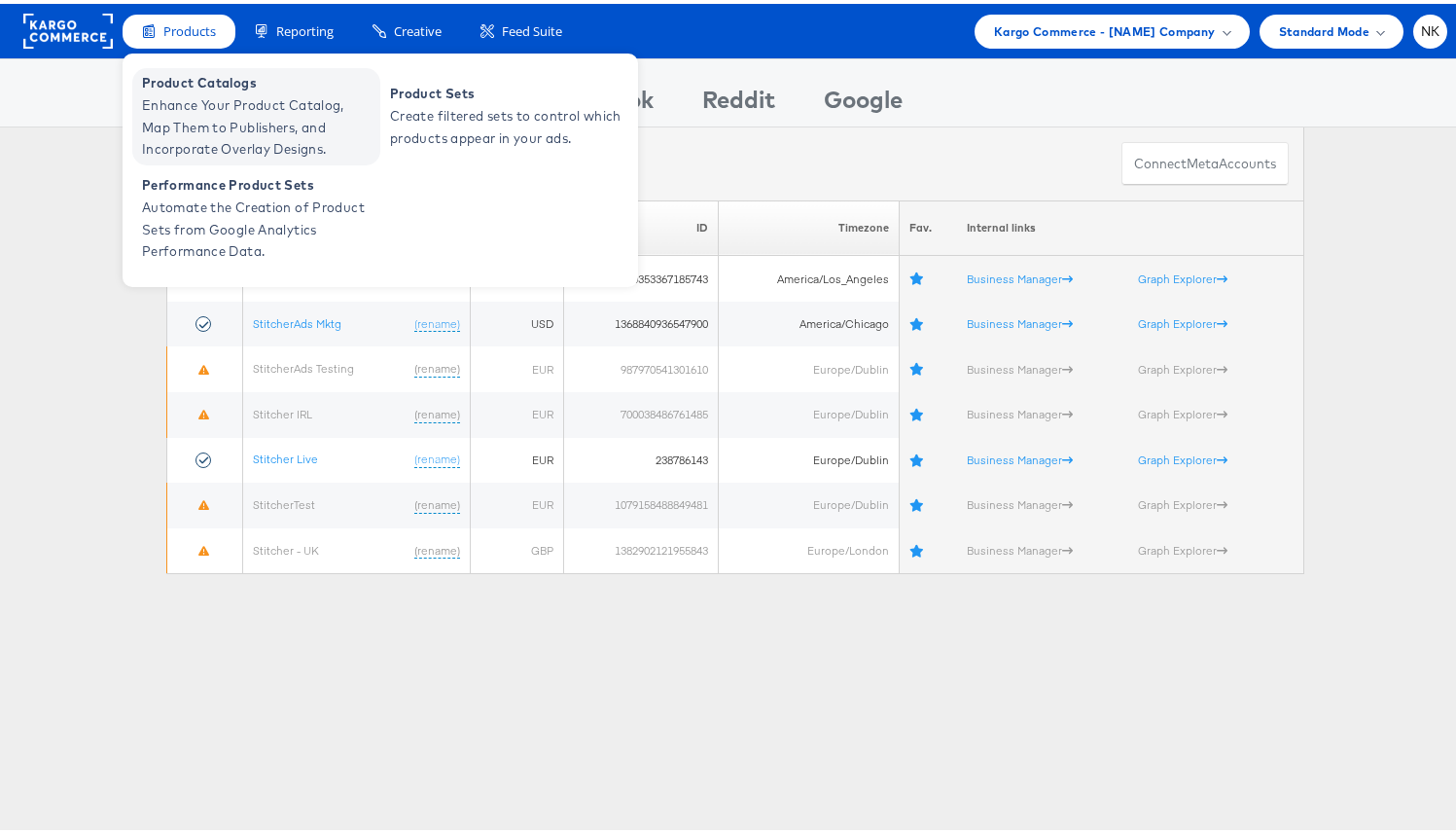 click on "Enhance Your Product Catalog, Map Them to Publishers, and Incorporate Overlay Designs." at bounding box center [259, 124] 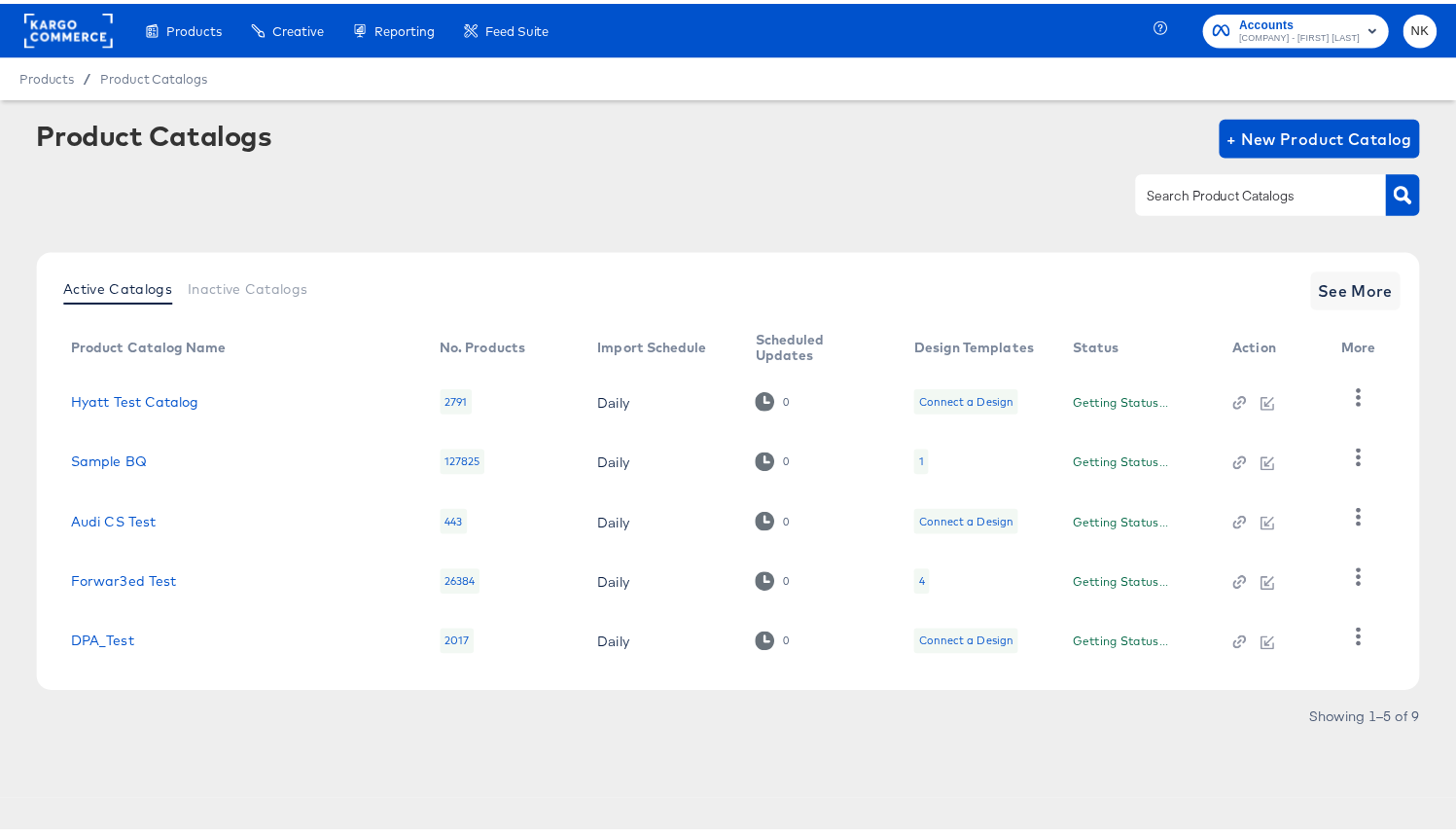 scroll, scrollTop: 0, scrollLeft: 0, axis: both 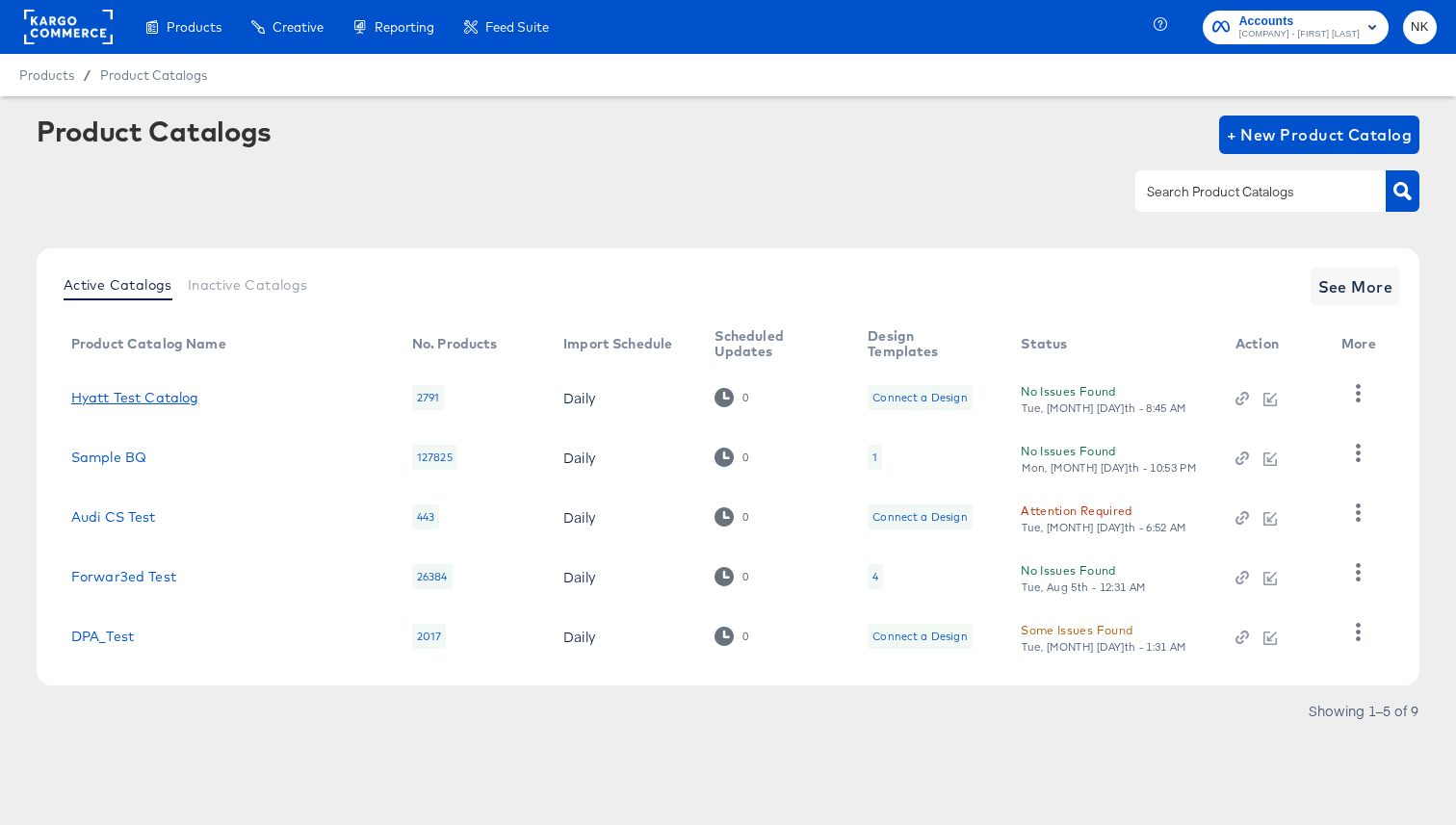 click on "Hyatt Test Catalog" at bounding box center (135, 398) 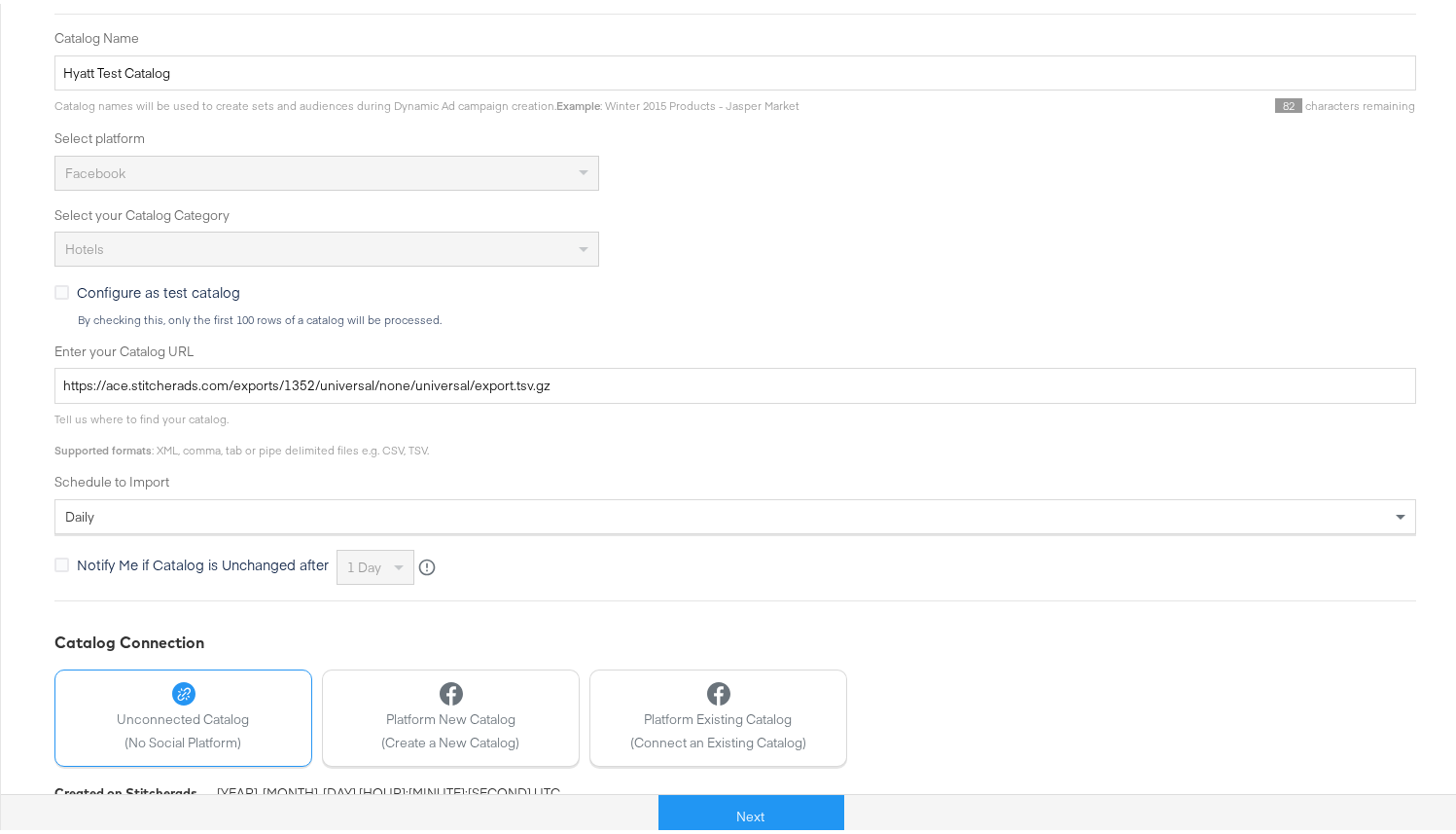 scroll, scrollTop: 431, scrollLeft: 0, axis: vertical 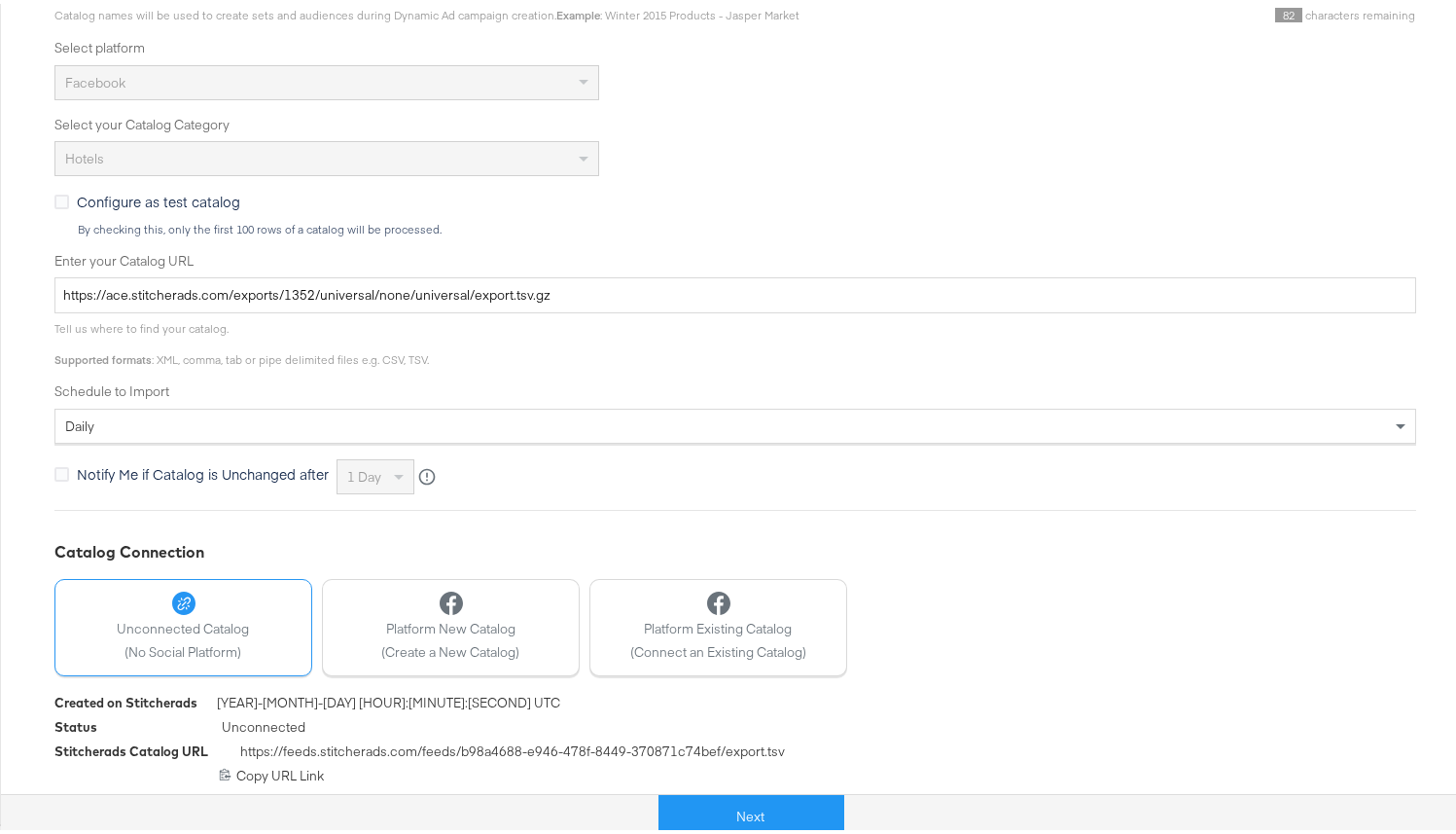 click on "Next" at bounding box center (751, 805) 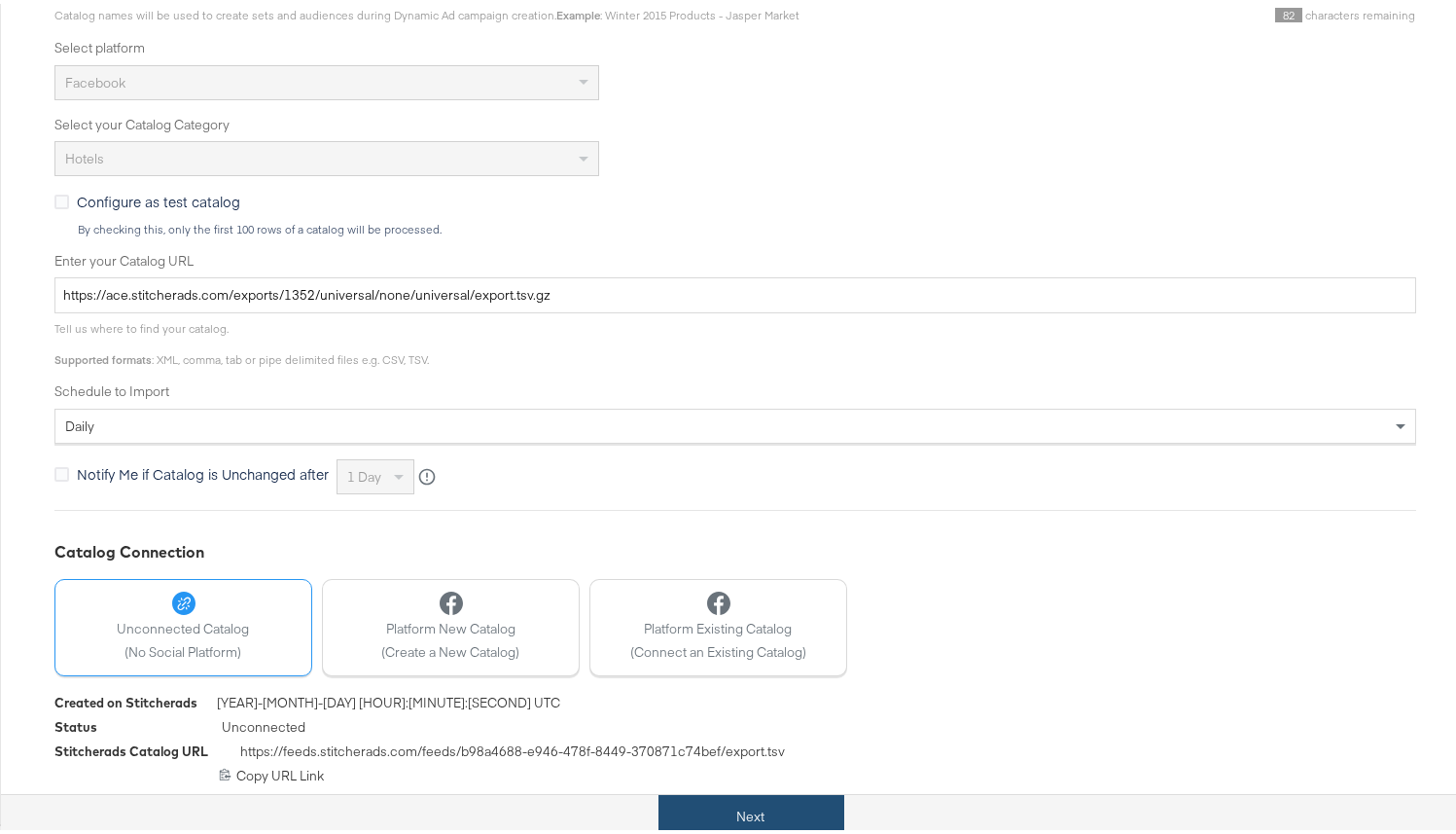 click on "Next" at bounding box center (751, 813) 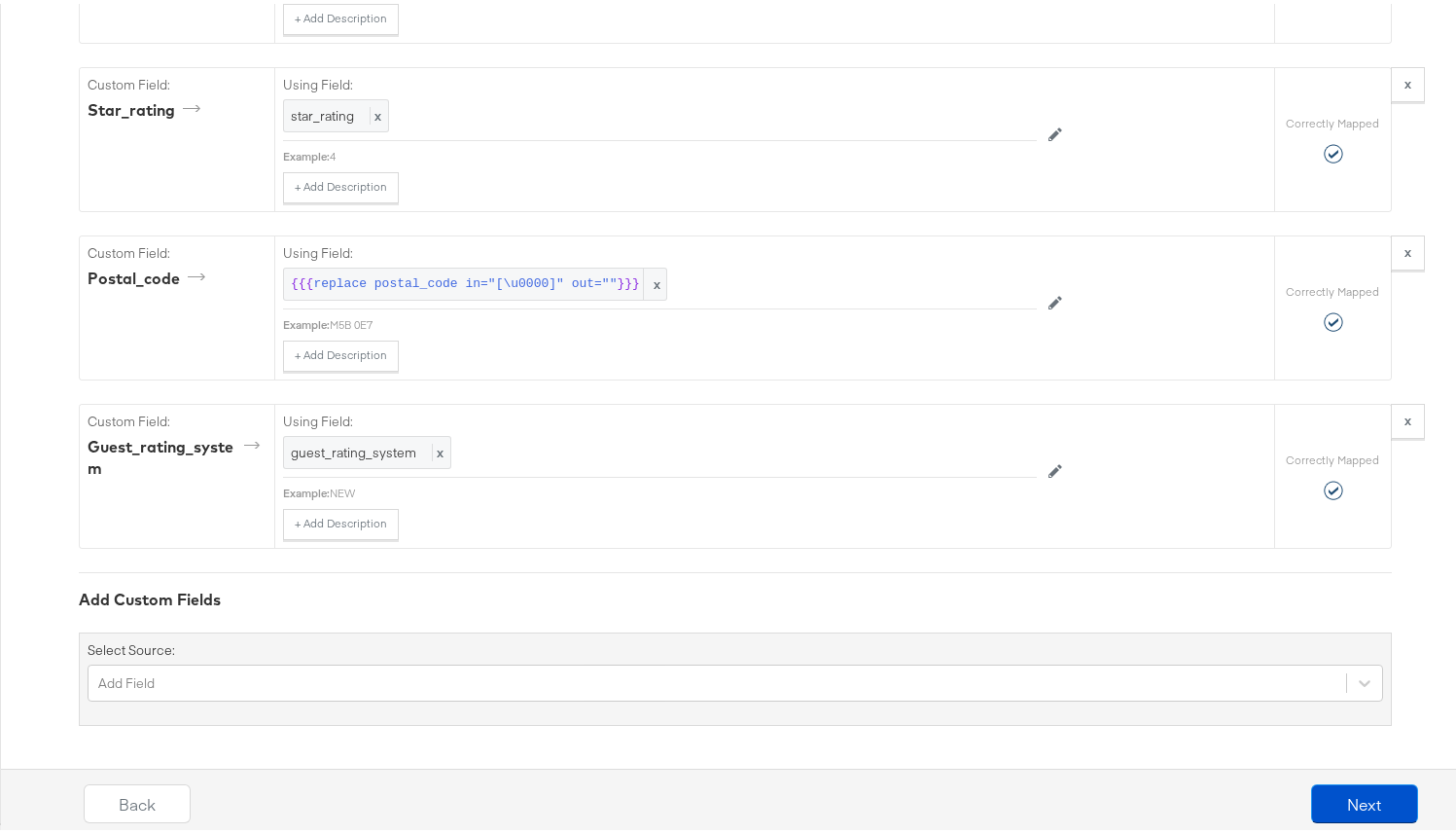 scroll, scrollTop: 6046, scrollLeft: 0, axis: vertical 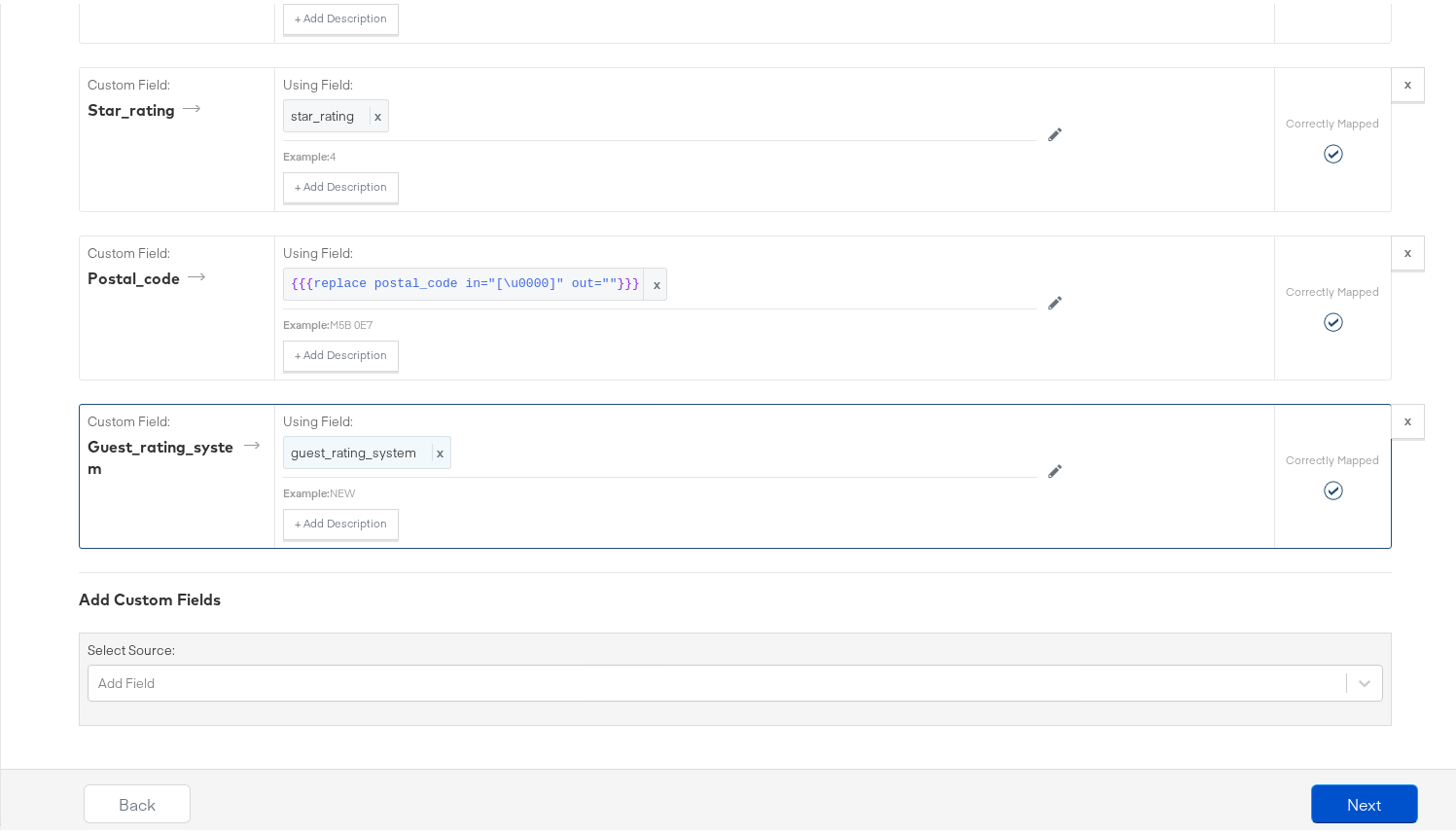 click on "guest_rating_system x" at bounding box center [367, 449] 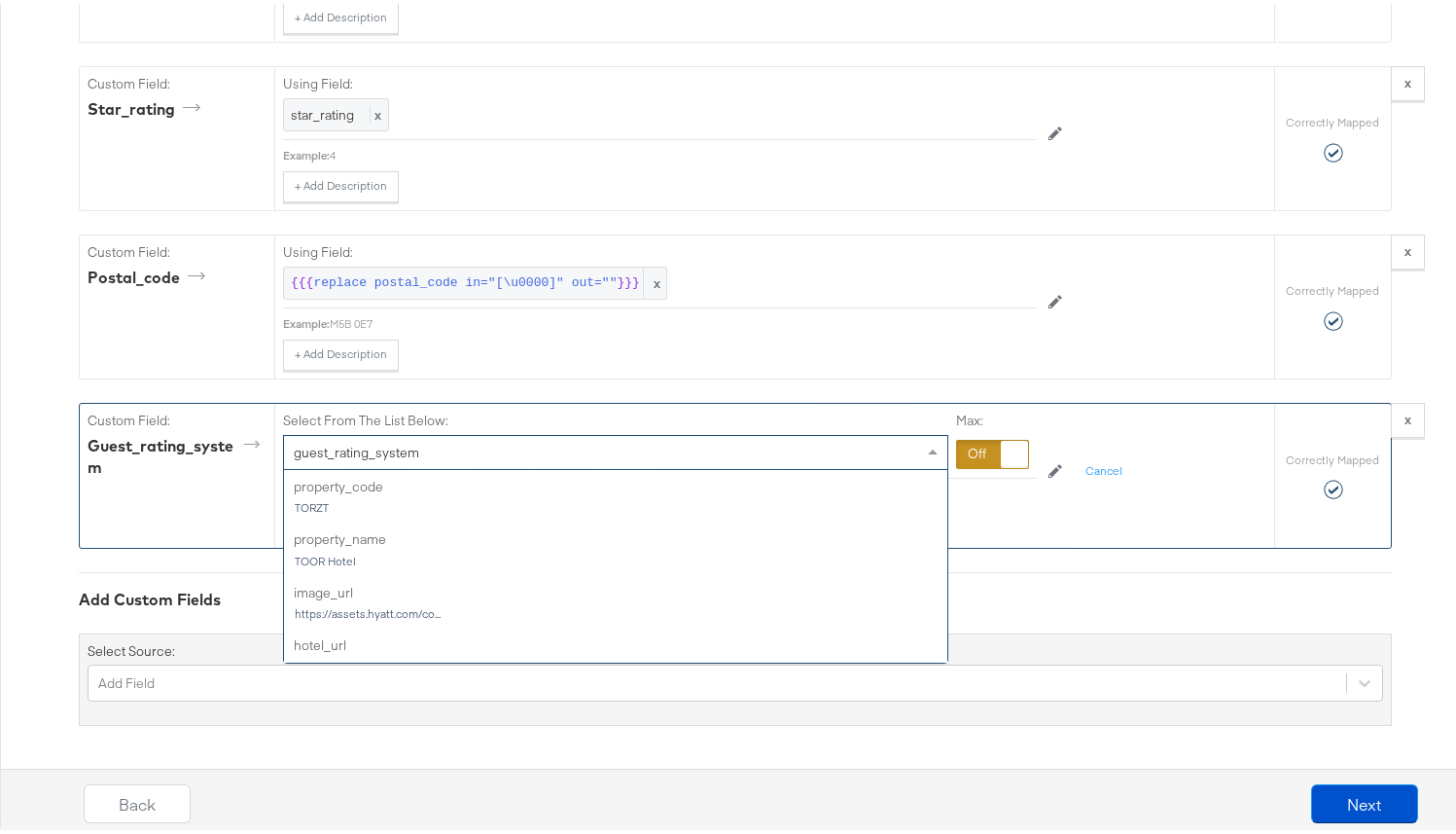 scroll, scrollTop: 1013, scrollLeft: 0, axis: vertical 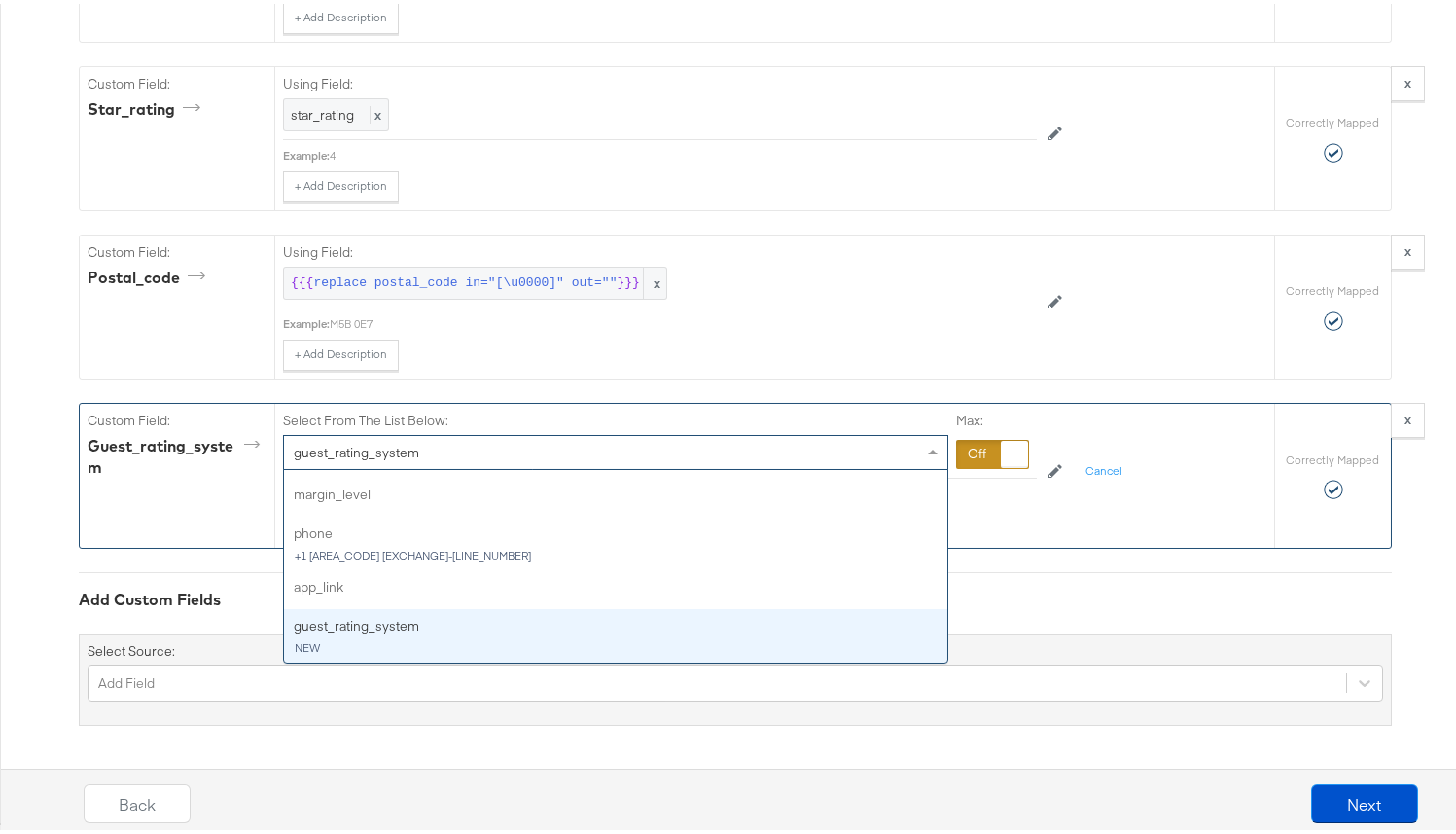 click on "guest_rating_system" at bounding box center (616, 449) 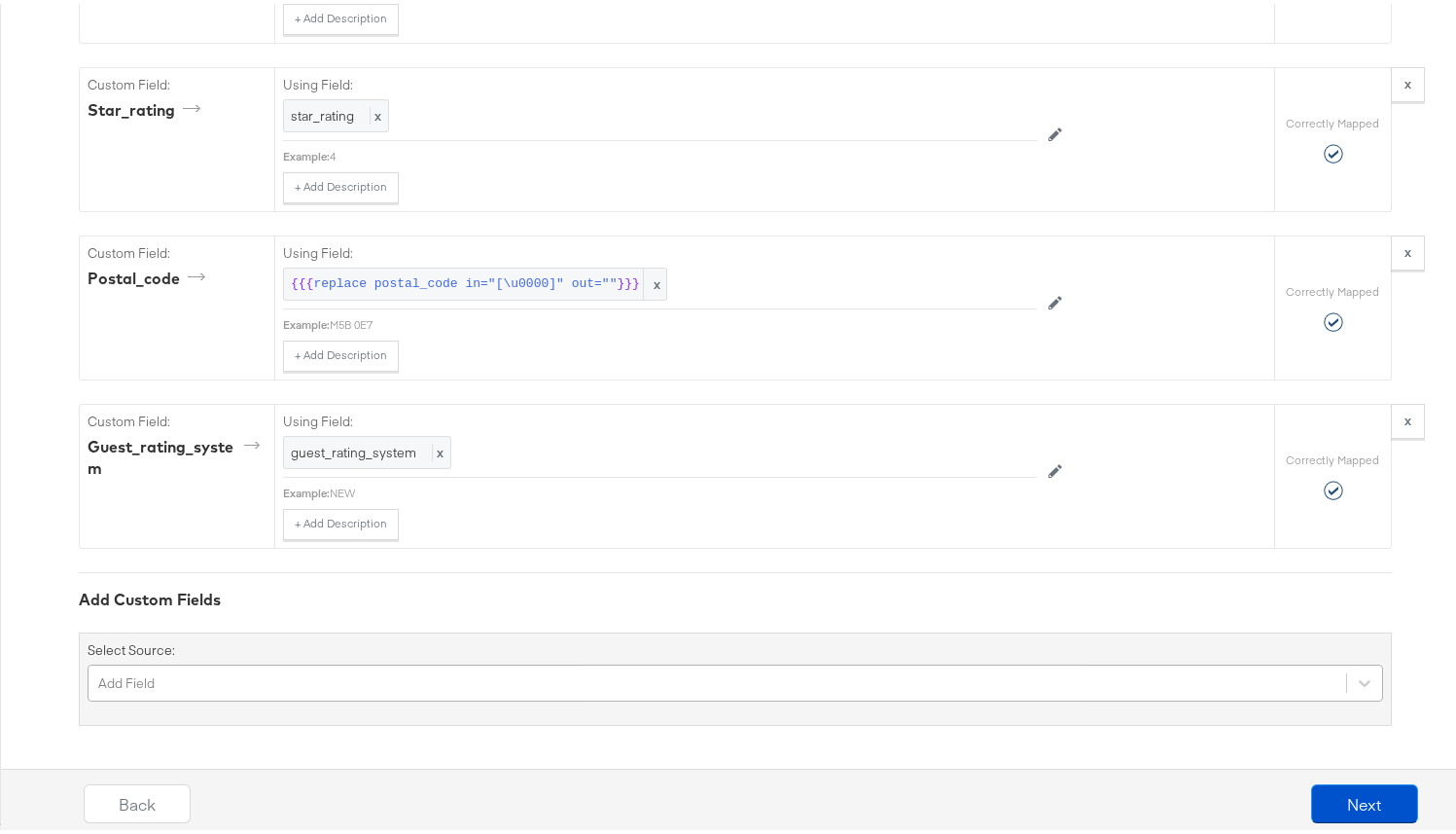 click on "Add Field" at bounding box center (735, 679) 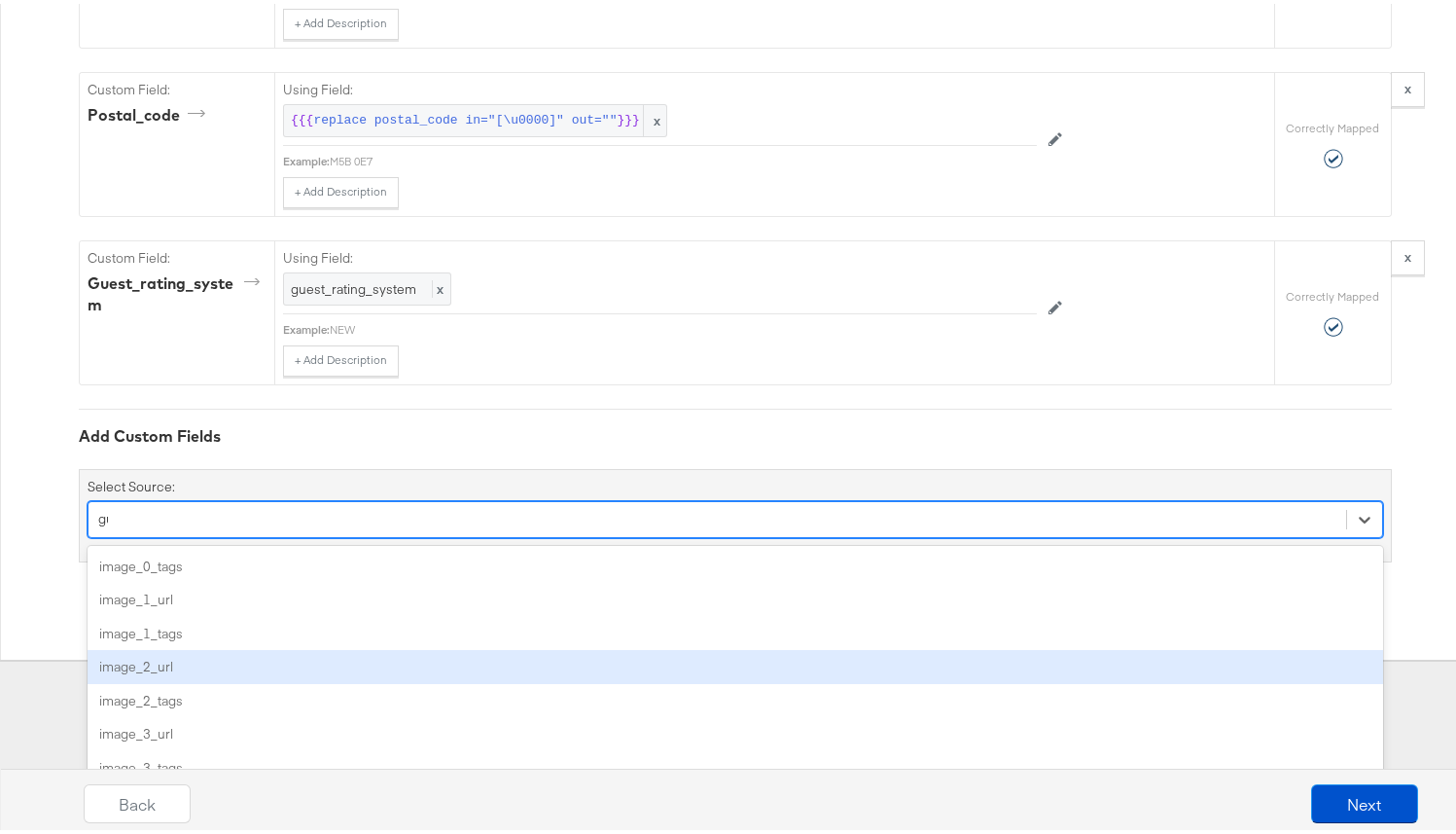 scroll, scrollTop: 6046, scrollLeft: 0, axis: vertical 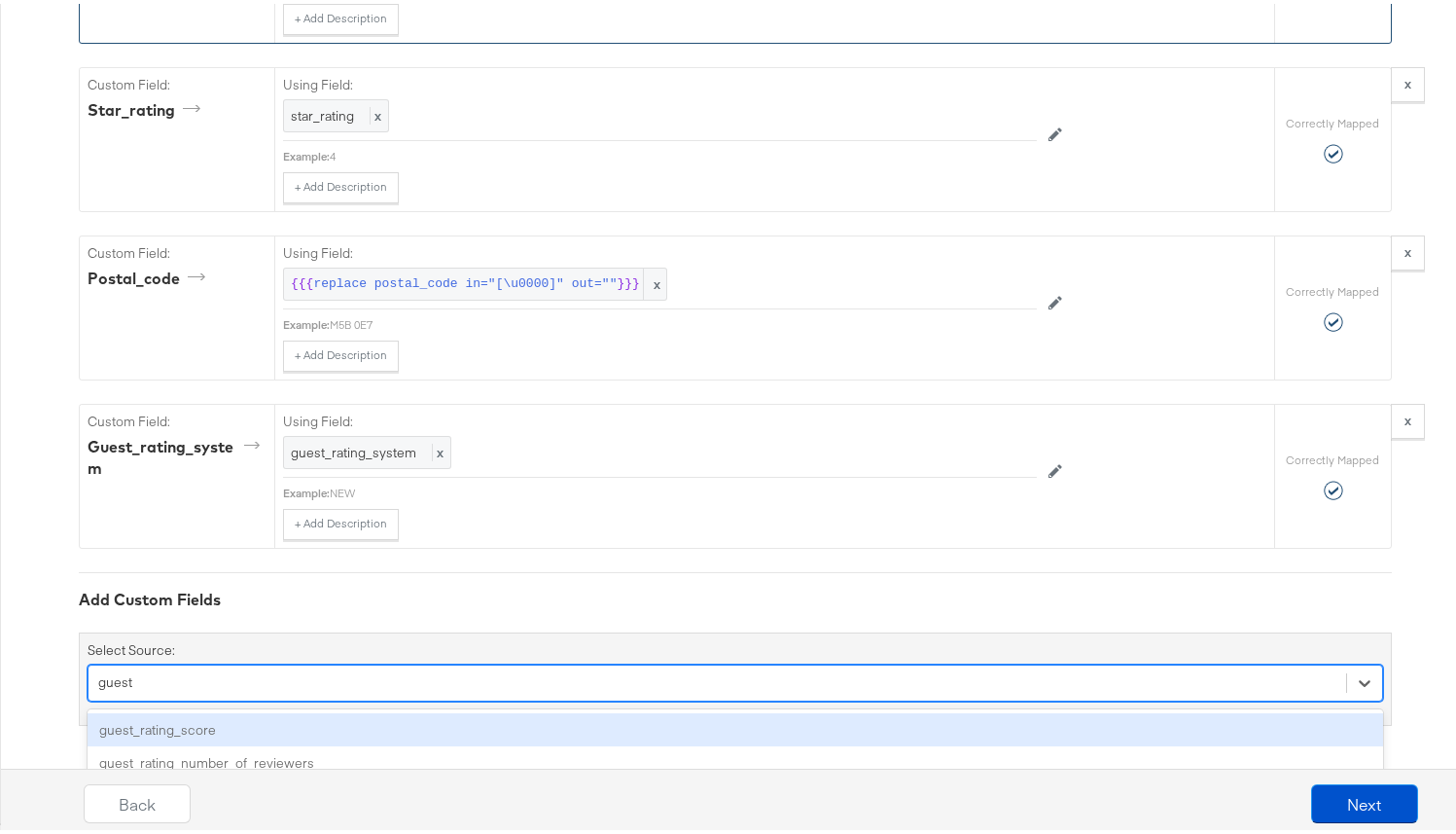 type on "guest" 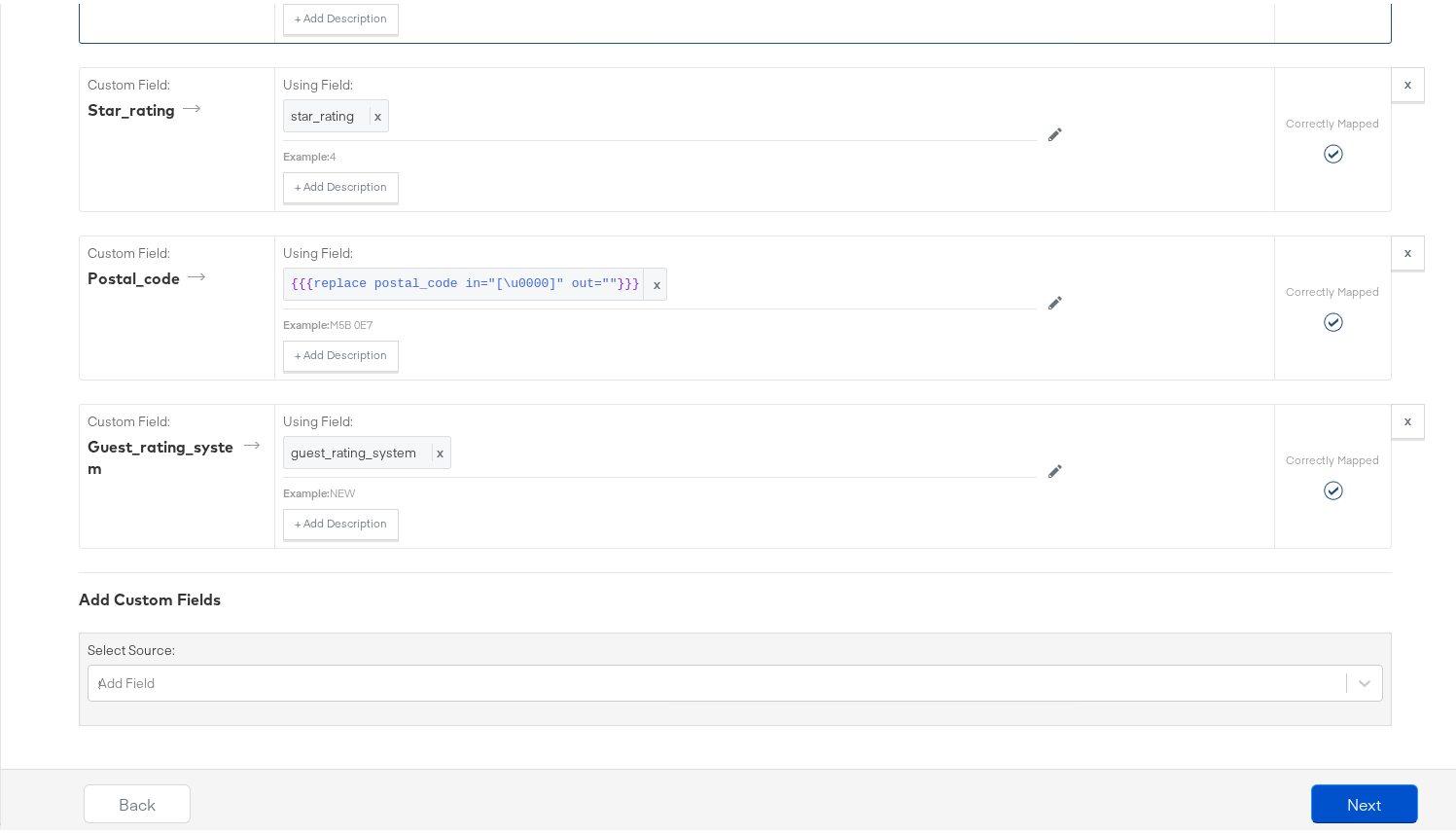 type 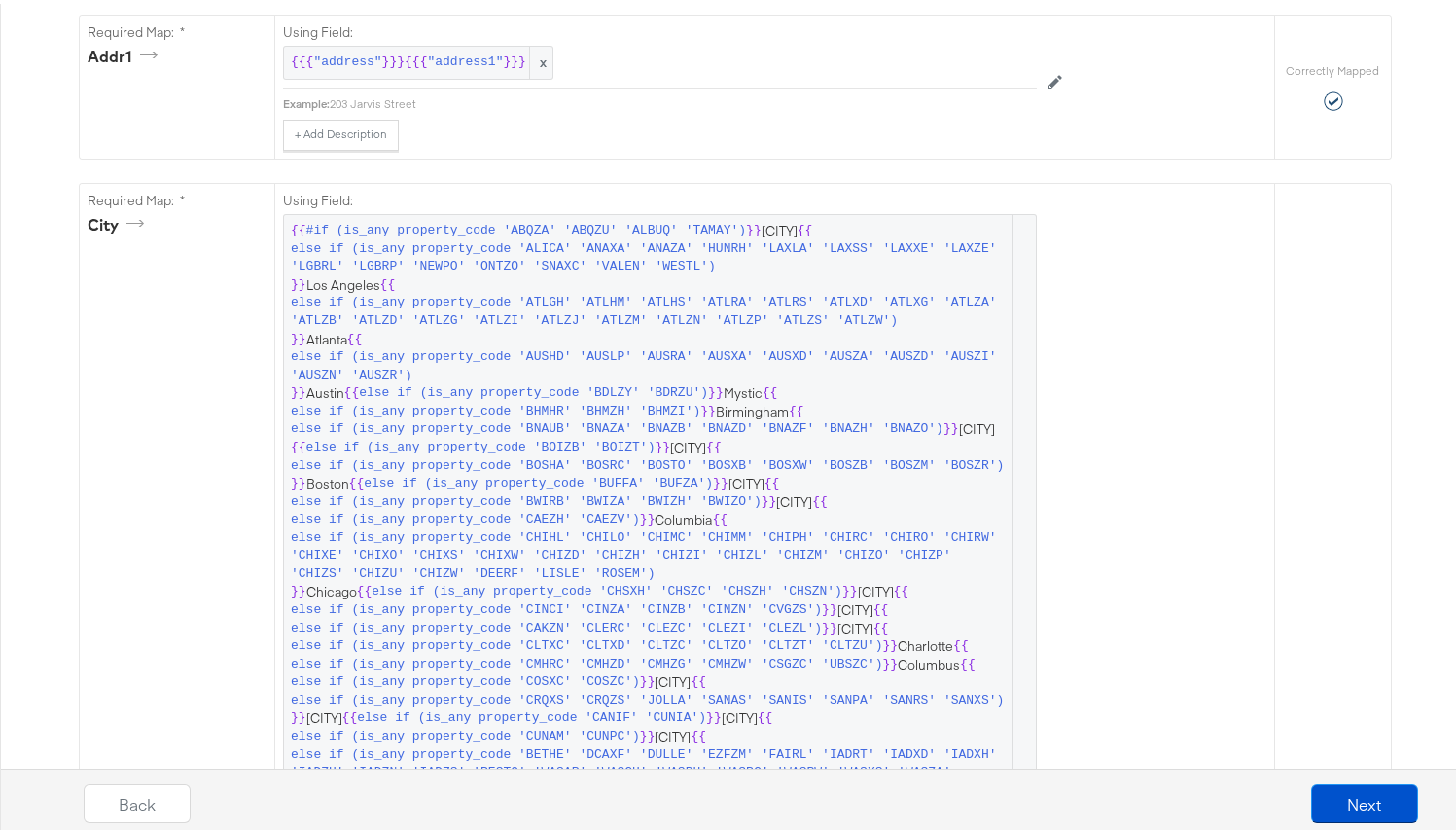scroll, scrollTop: 914, scrollLeft: 0, axis: vertical 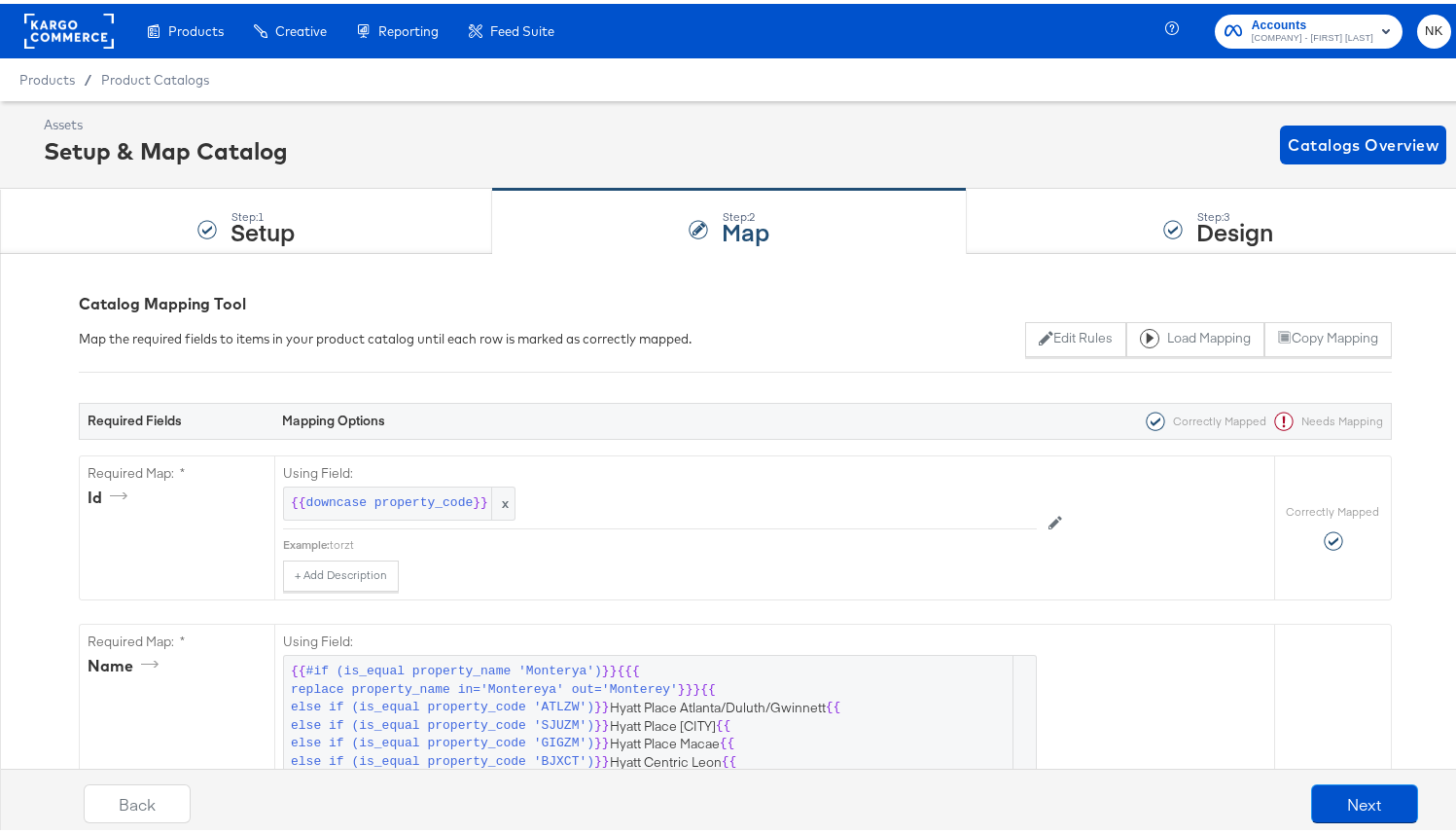 click 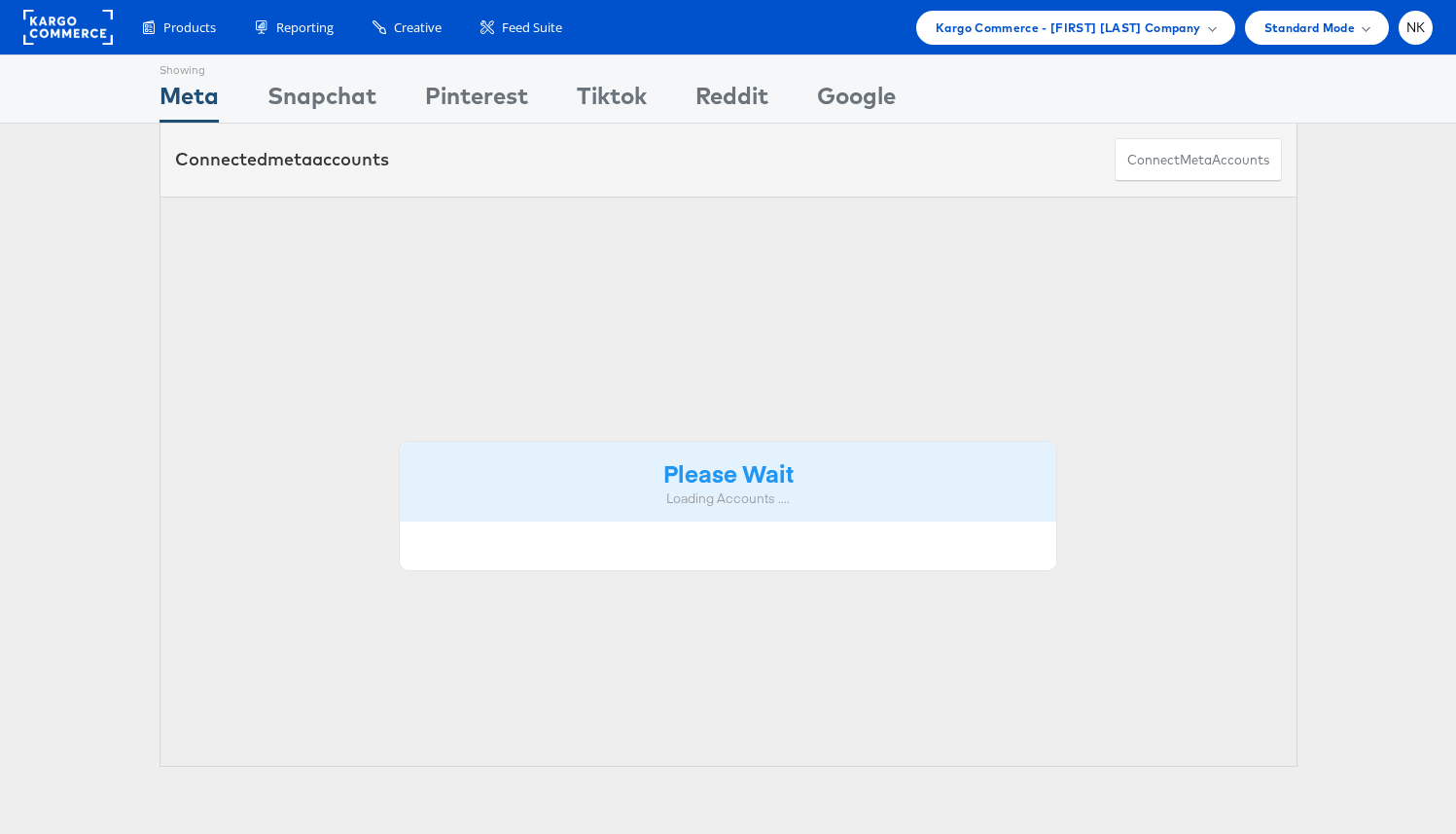 scroll, scrollTop: 0, scrollLeft: 0, axis: both 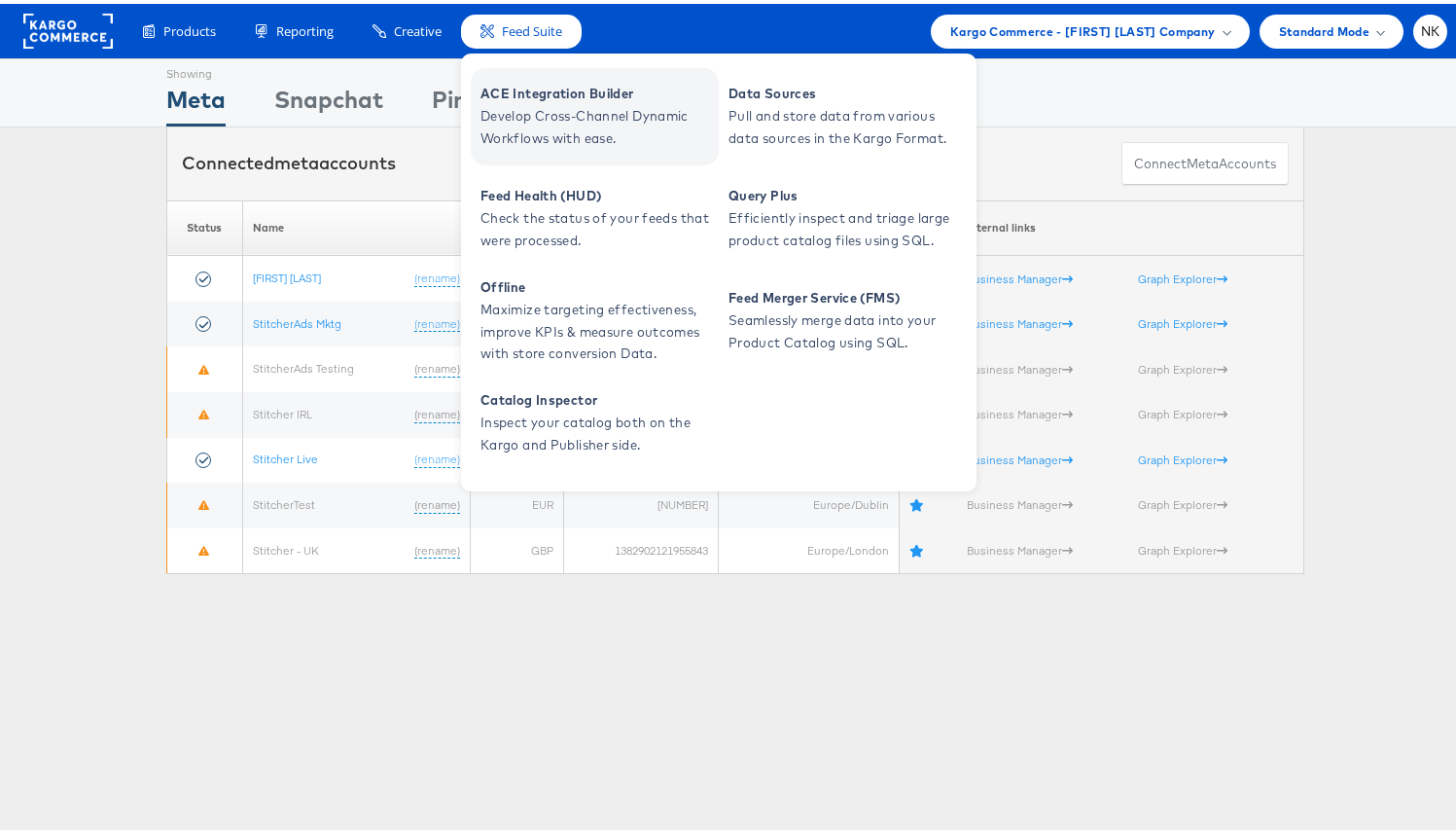 click on "ACE Integration Builder" at bounding box center [597, 90] 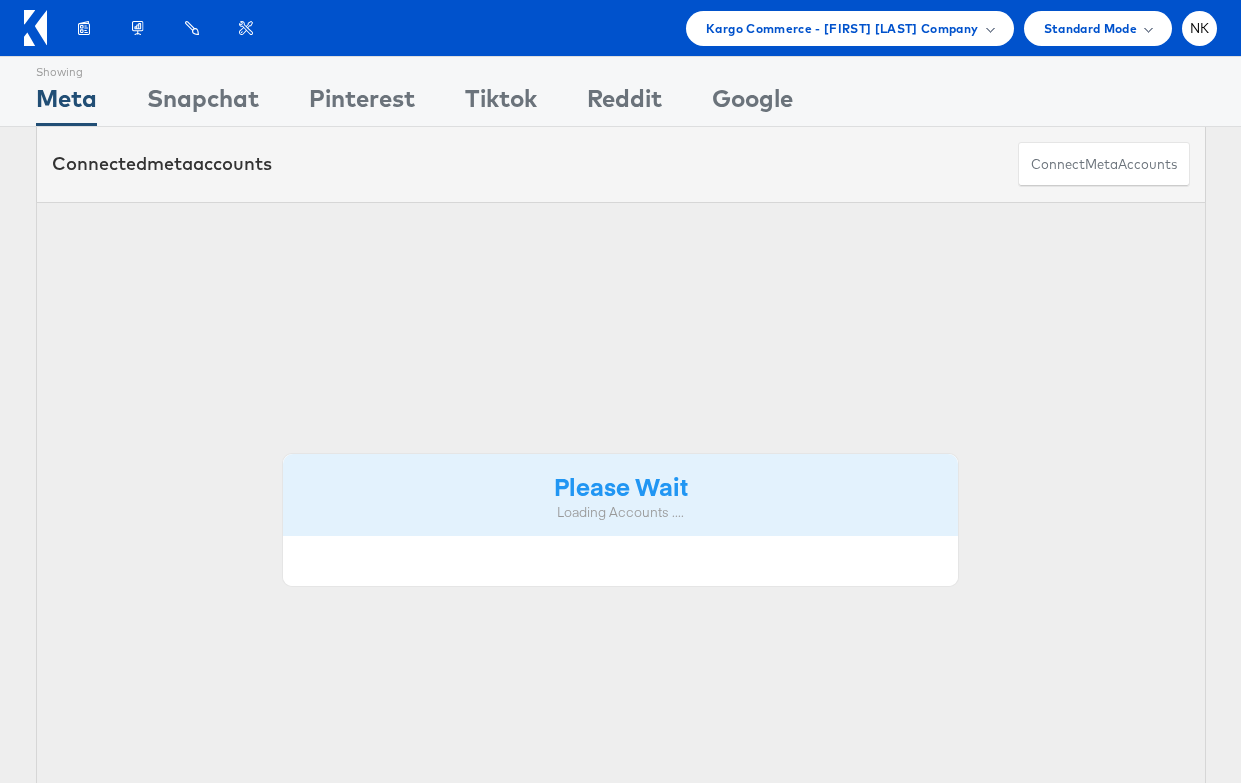 scroll, scrollTop: 0, scrollLeft: 0, axis: both 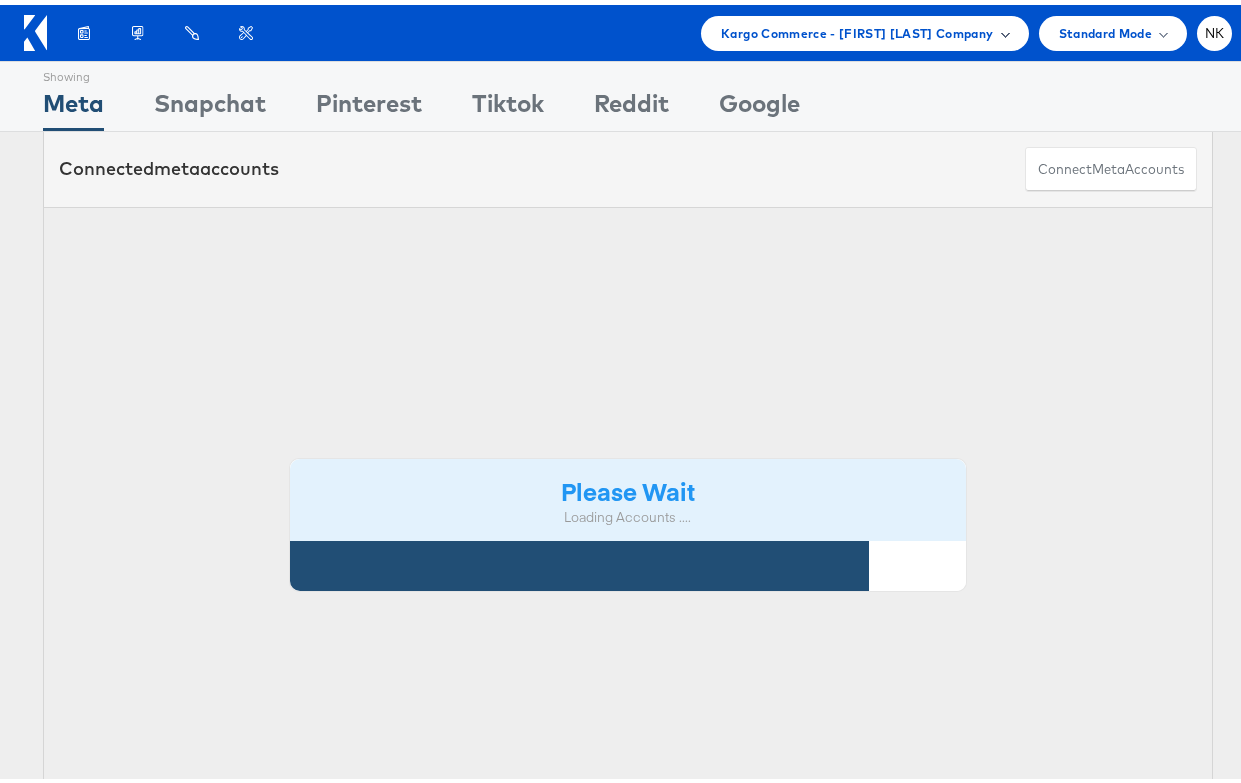 click on "Kargo Commerce - [FIRST] [LAST] Company" at bounding box center (857, 28) 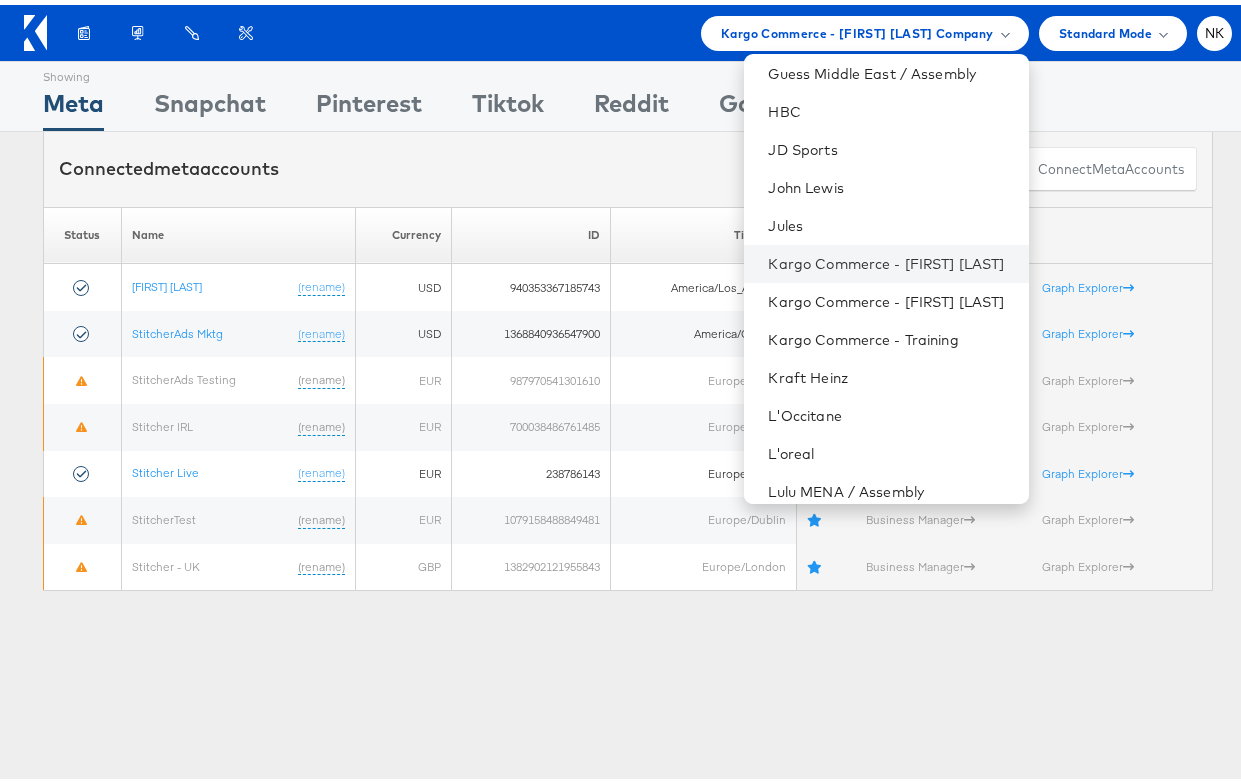 scroll, scrollTop: 650, scrollLeft: 0, axis: vertical 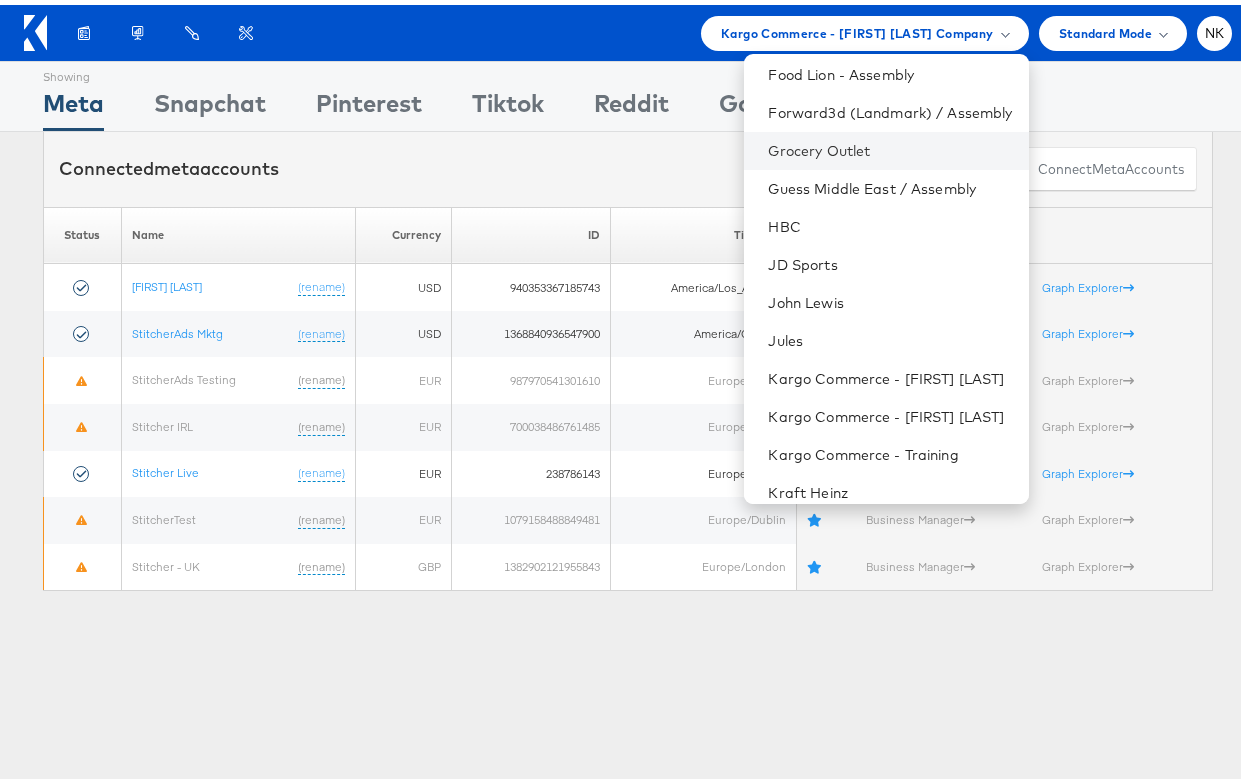 click on "Grocery Outlet" at bounding box center [886, 146] 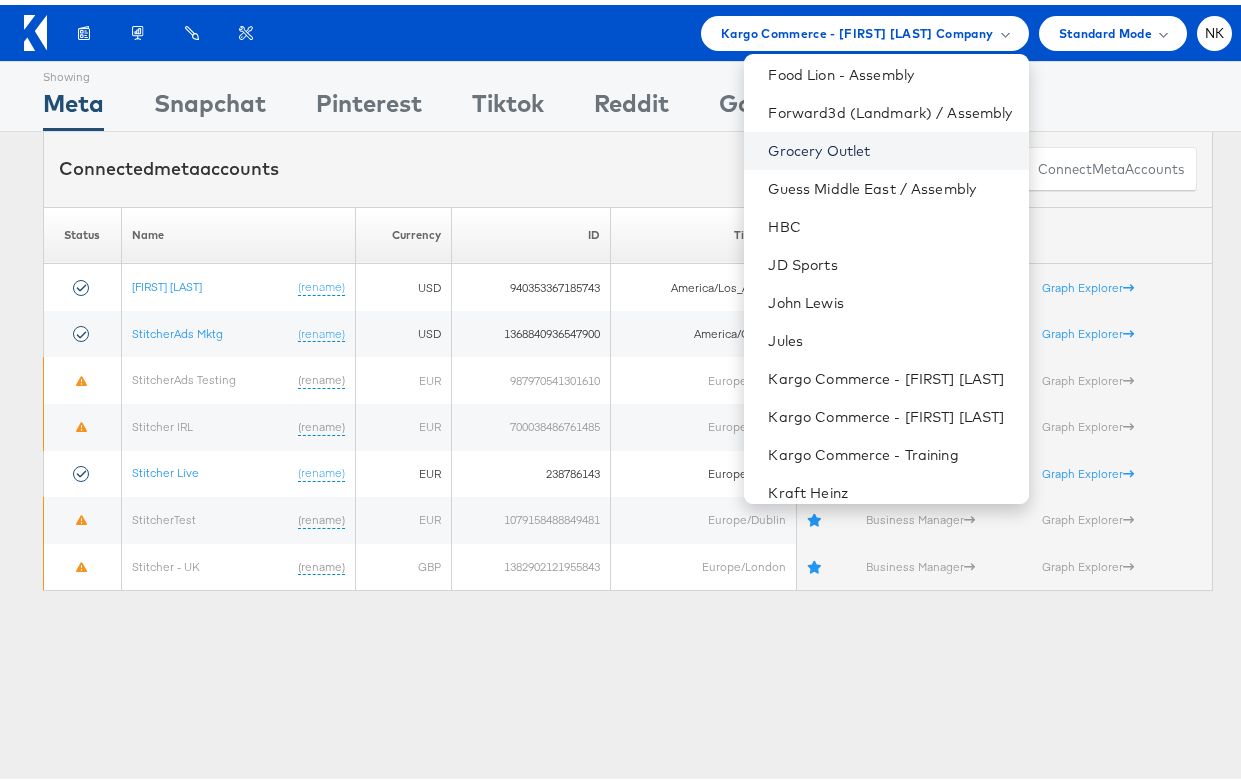click on "Grocery Outlet" at bounding box center (890, 146) 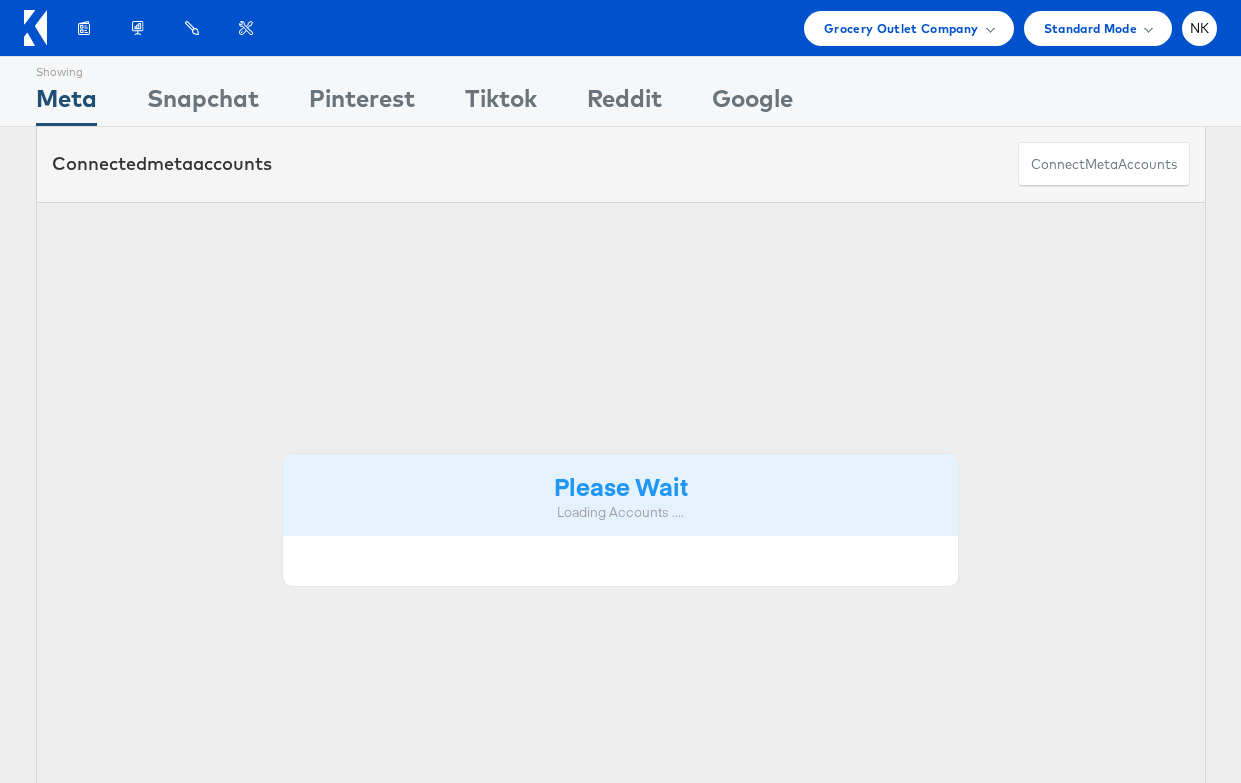 scroll, scrollTop: 0, scrollLeft: 0, axis: both 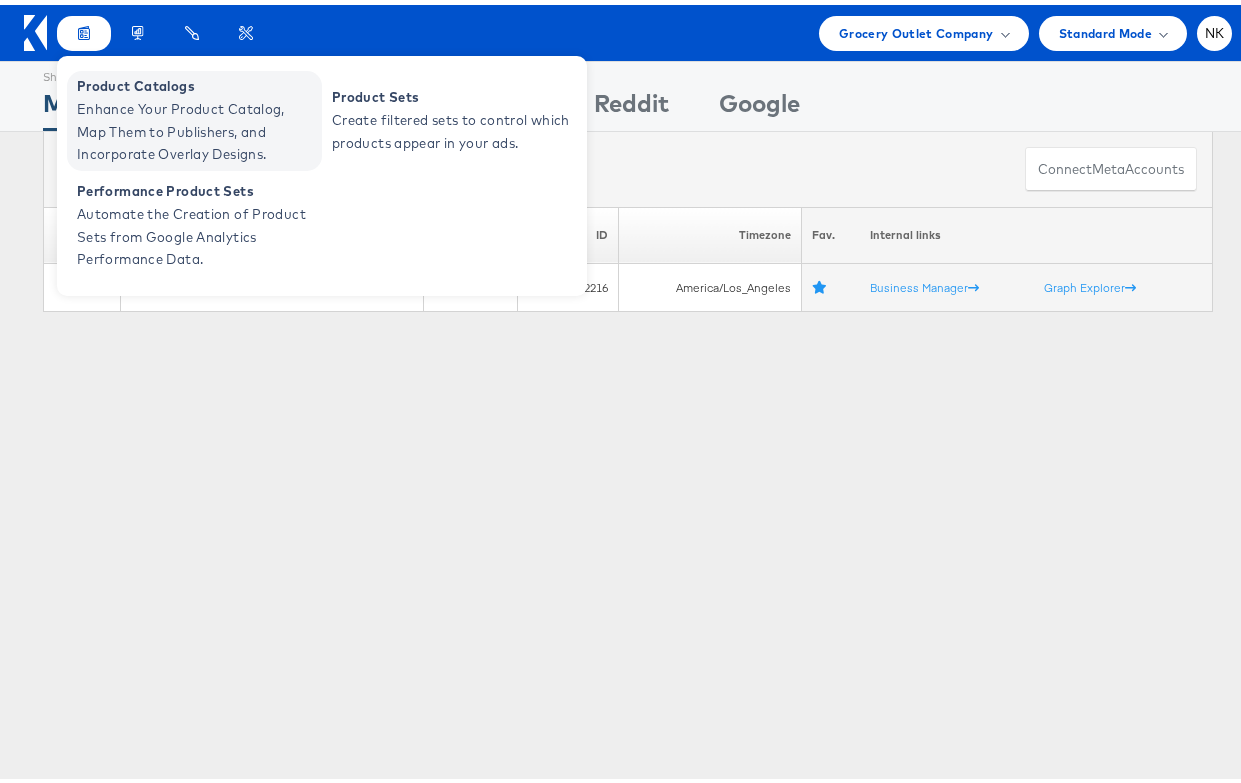 click on "Enhance Your Product Catalog, Map Them to Publishers, and Incorporate Overlay Designs." at bounding box center (197, 127) 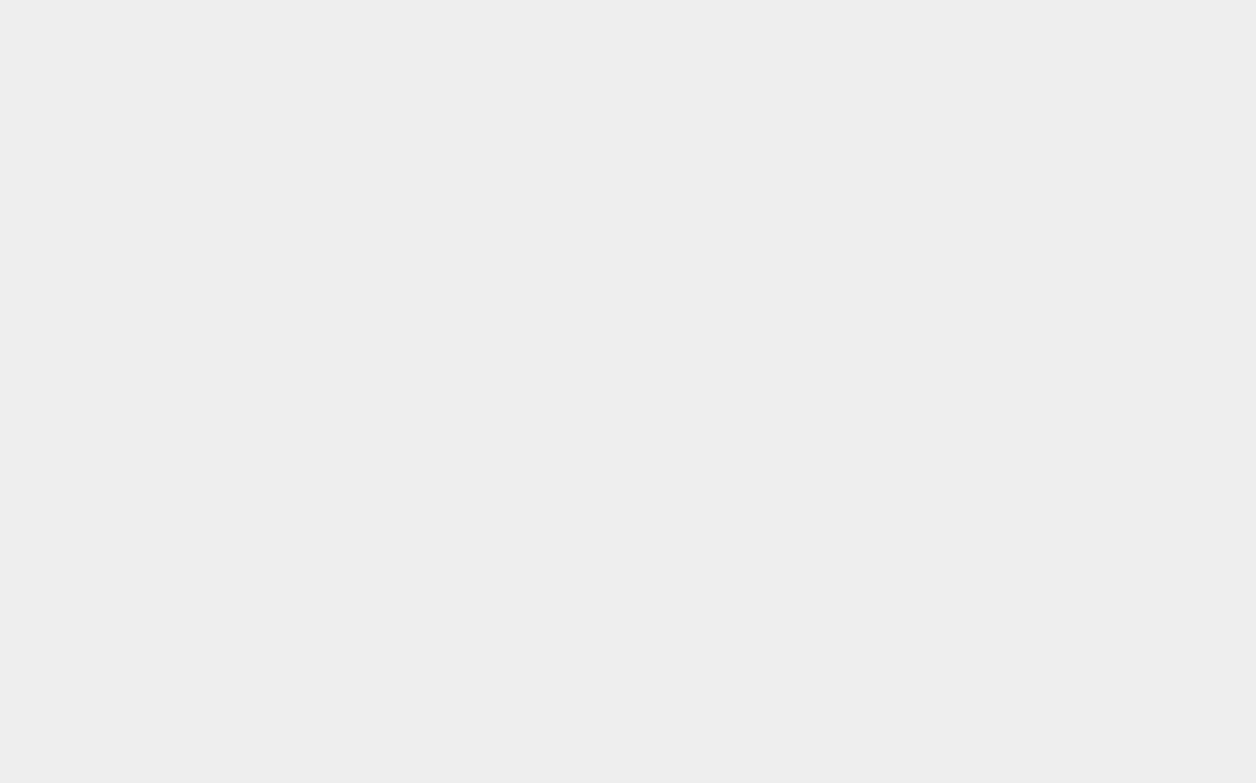 scroll, scrollTop: 0, scrollLeft: 0, axis: both 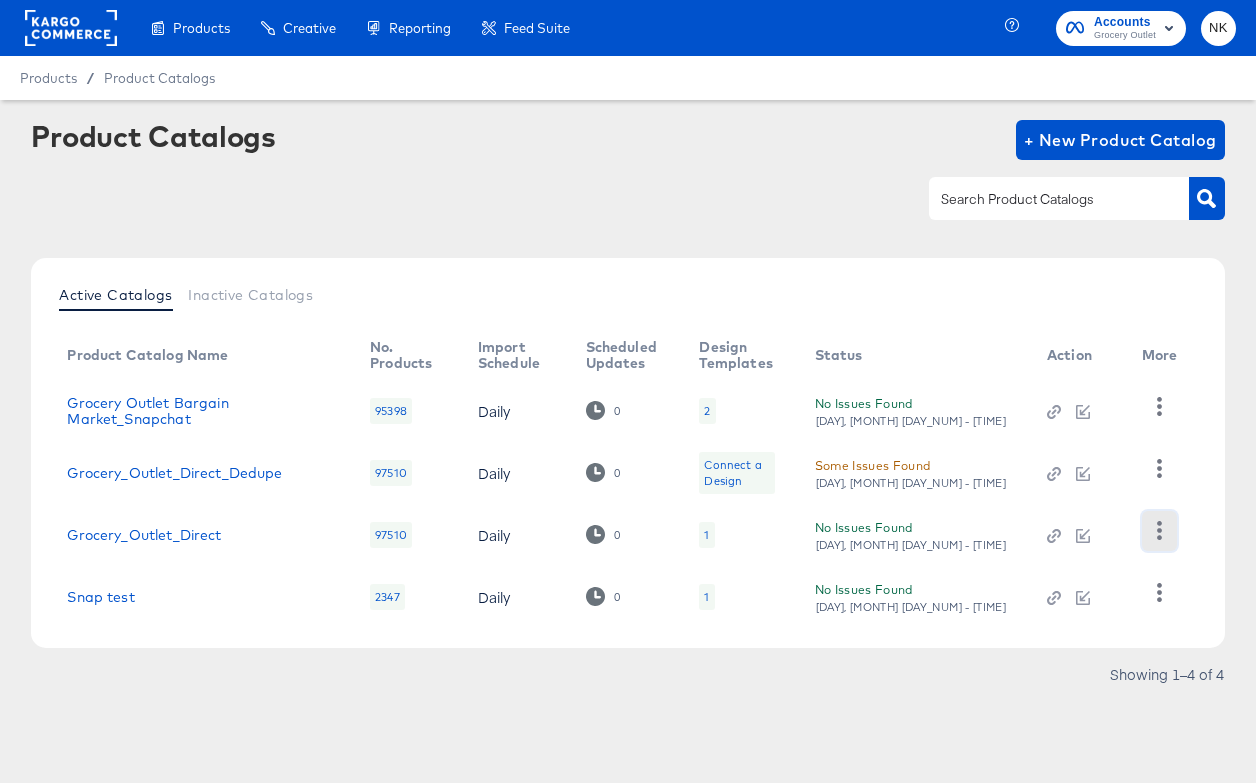 click 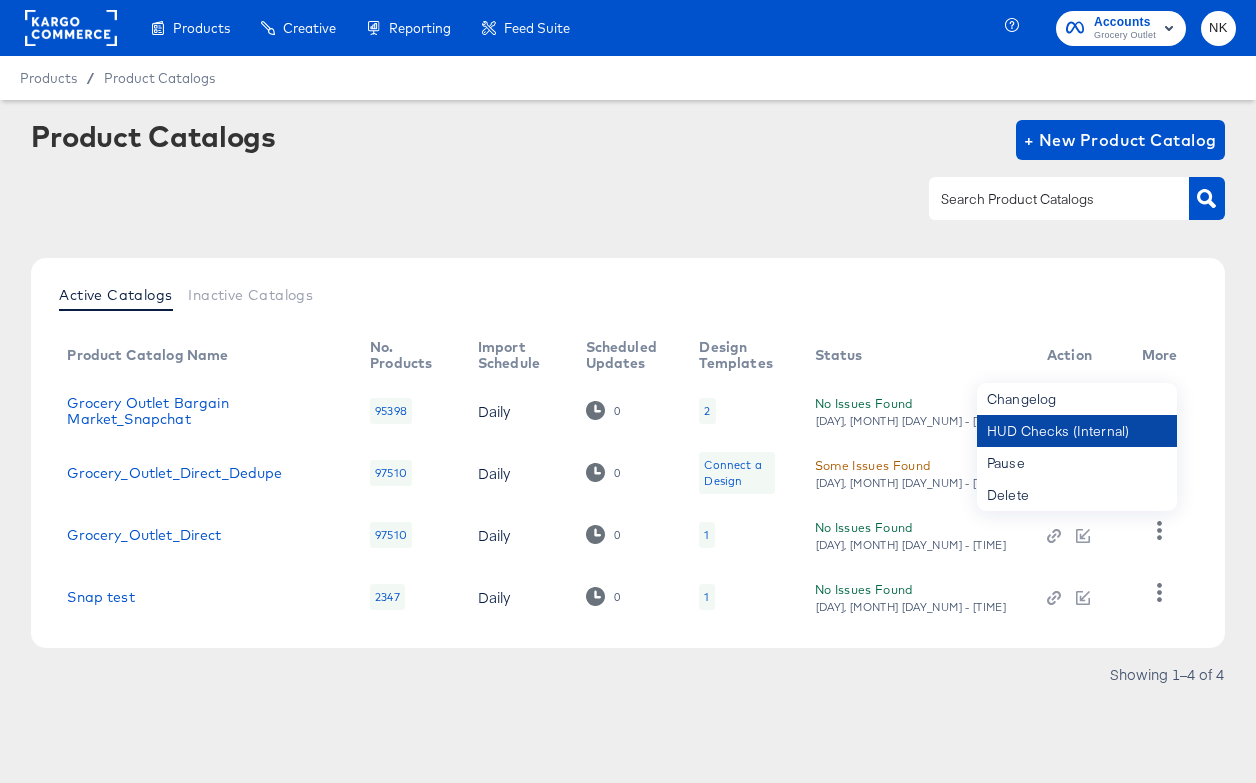 click on "HUD Checks (Internal)" at bounding box center (1077, 431) 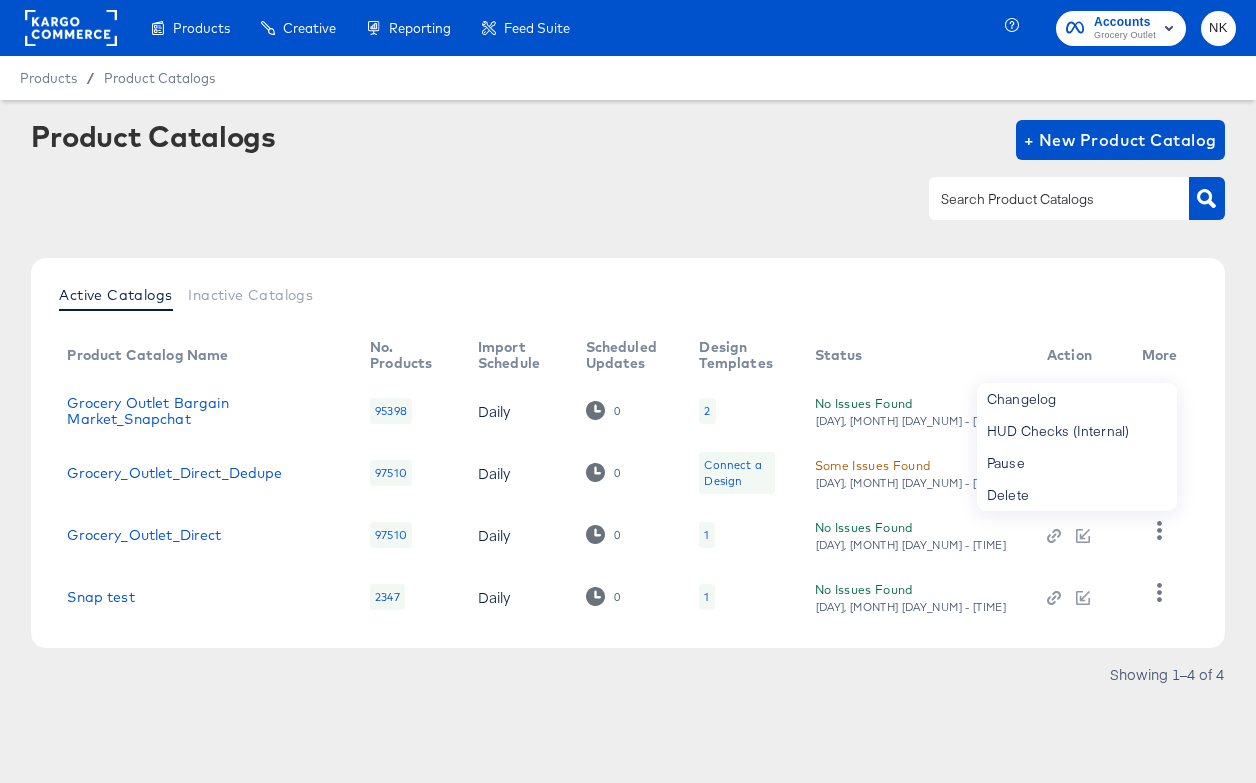 click 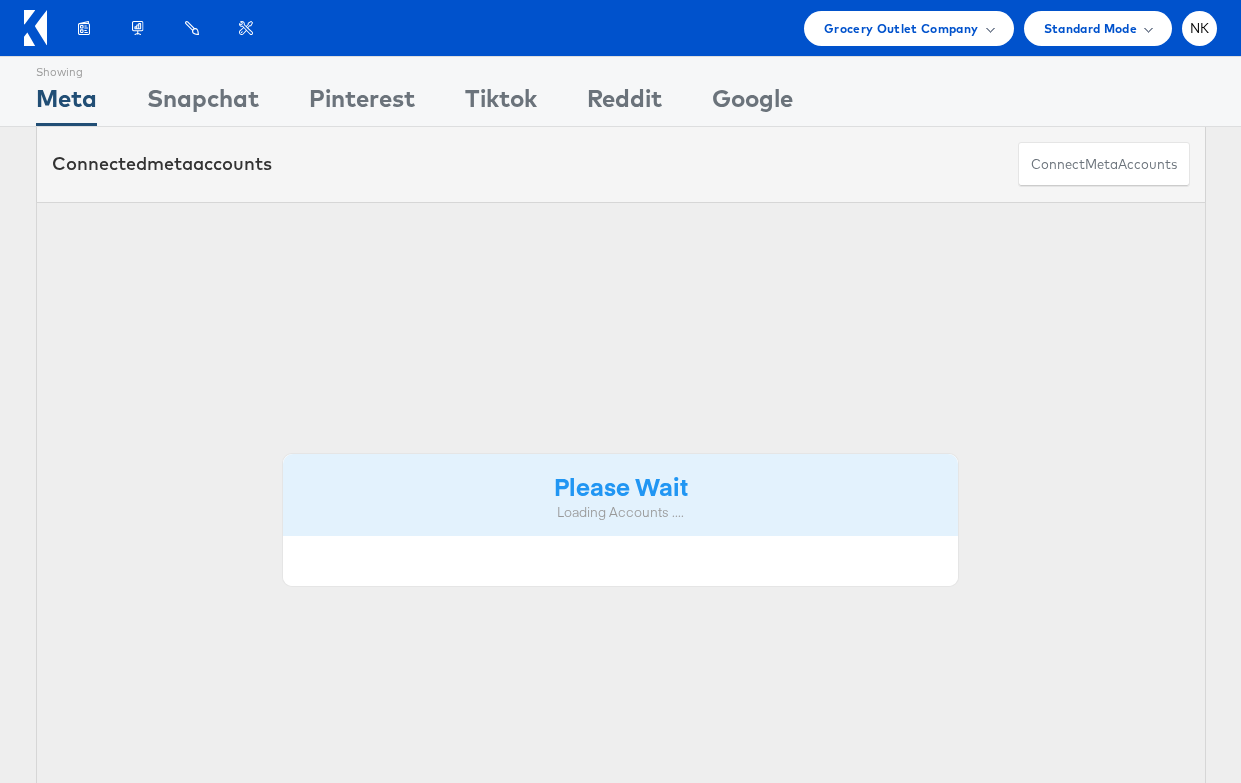 scroll, scrollTop: 0, scrollLeft: 0, axis: both 